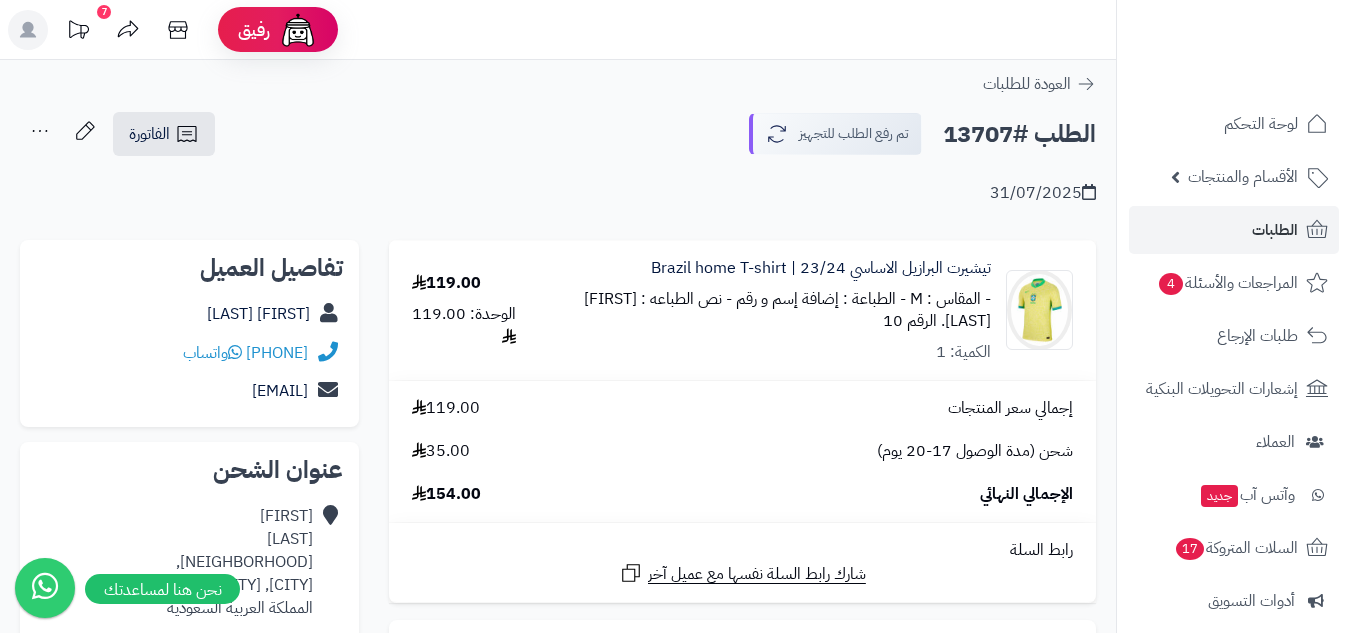 scroll, scrollTop: 0, scrollLeft: 0, axis: both 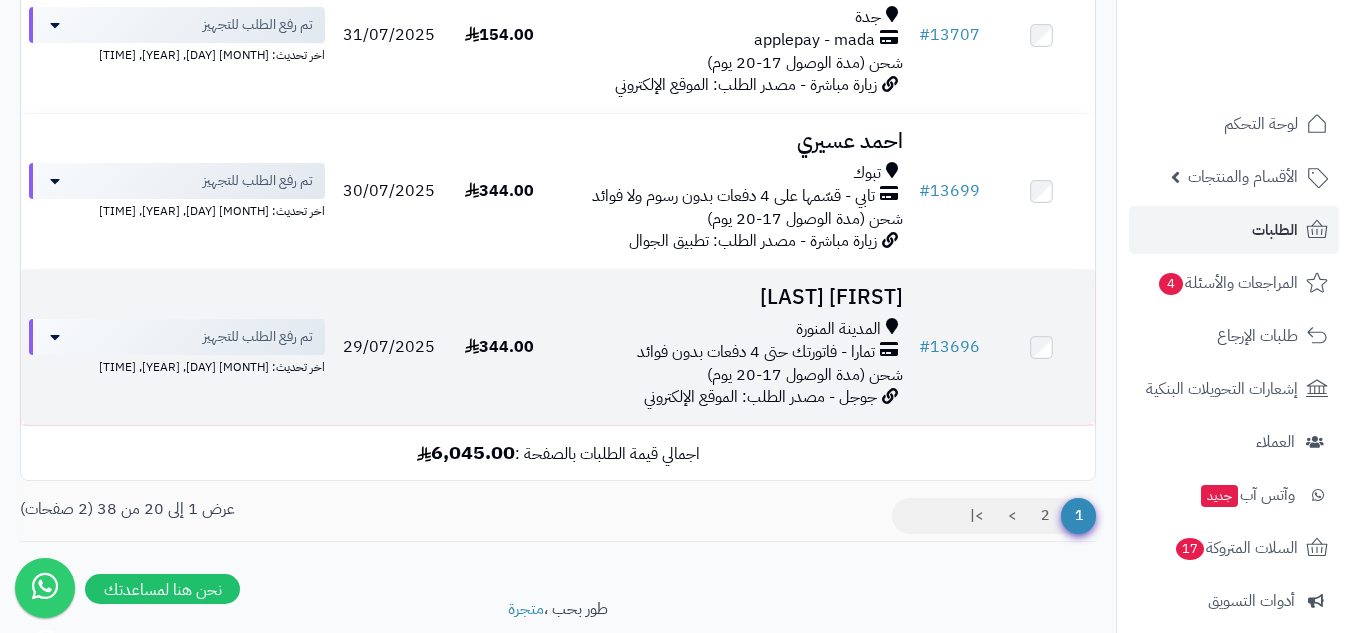 click on "تمارا - فاتورتك حتى 4 دفعات بدون فوائد" at bounding box center [732, 352] 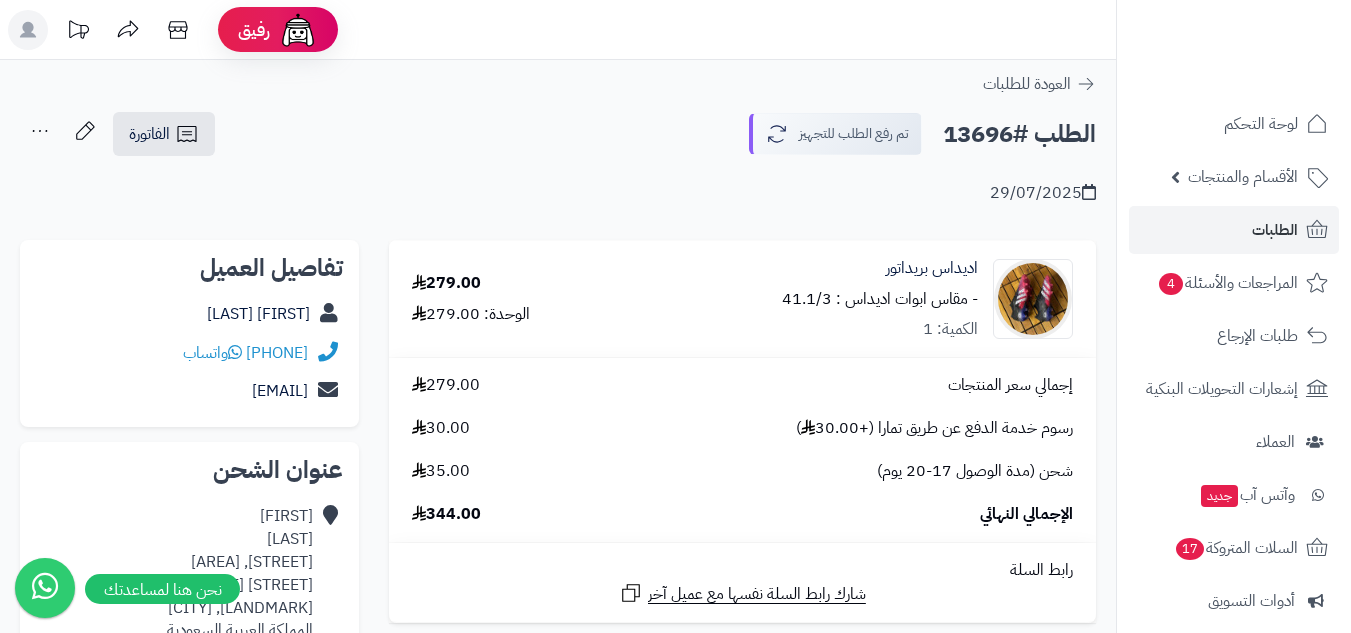 scroll, scrollTop: 0, scrollLeft: 0, axis: both 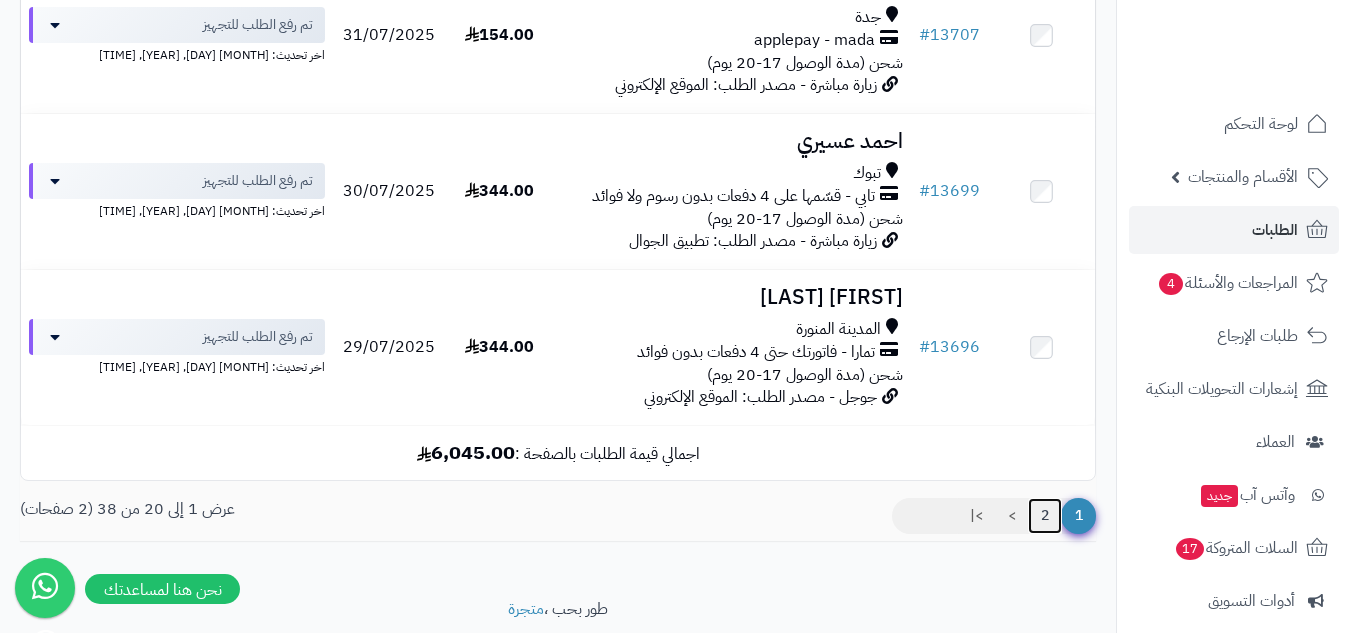 click on "2" at bounding box center (1045, 516) 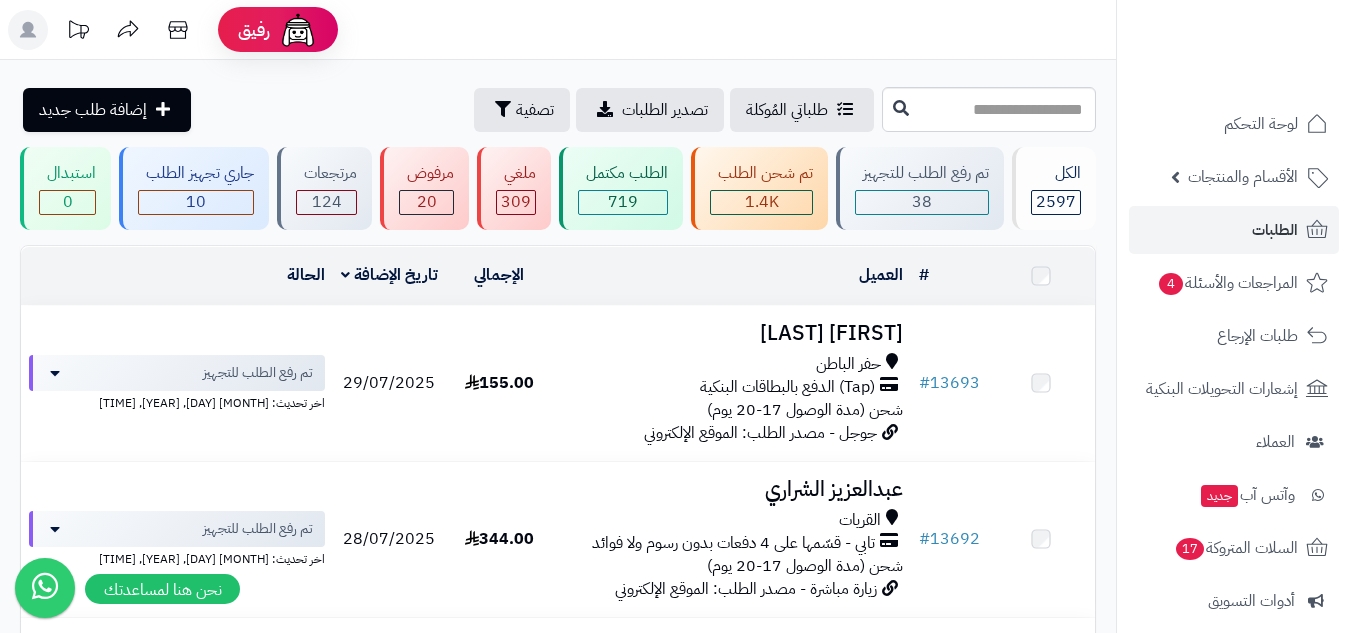 scroll, scrollTop: 0, scrollLeft: 0, axis: both 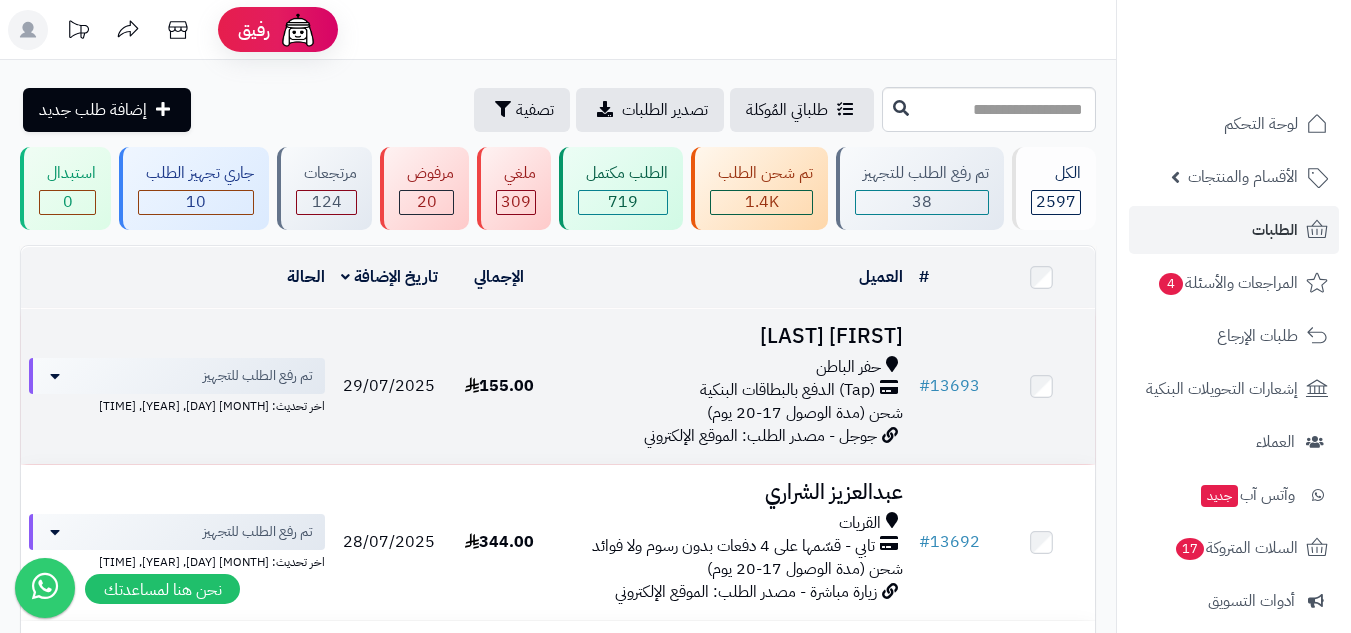 click on "(Tap) الدفع بالبطاقات البنكية" at bounding box center (732, 390) 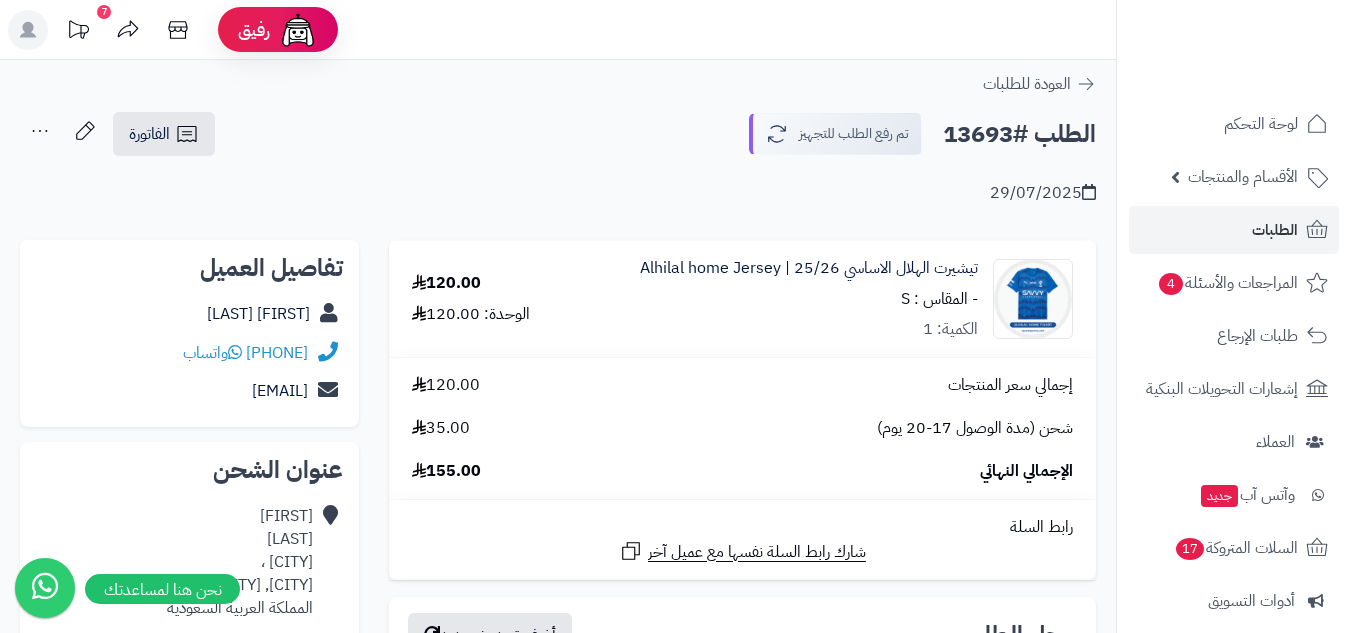 scroll, scrollTop: 0, scrollLeft: 0, axis: both 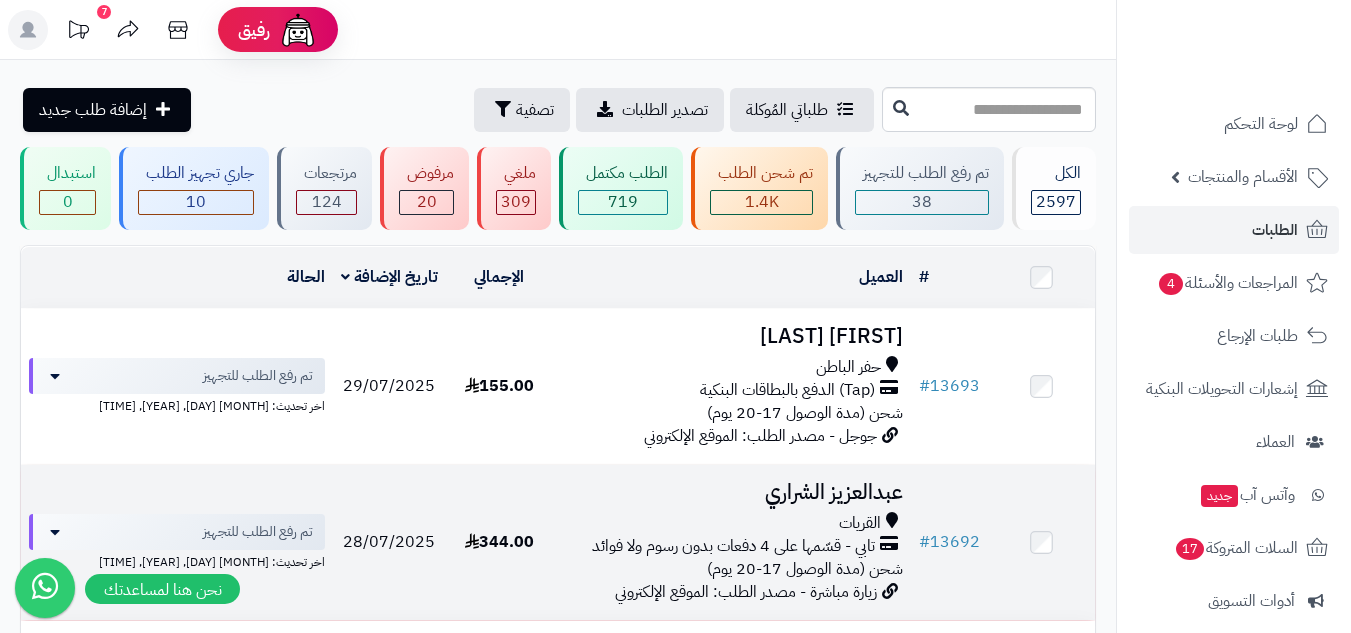 click on "عبدالعزيز الشراري
القريات
تابي - قسّمها على 4 دفعات بدون رسوم ولا فوائد
شحن (مدة الوصول 17-20 يوم)
زيارة مباشرة       -
مصدر الطلب:
الموقع الإلكتروني" at bounding box center (732, 542) 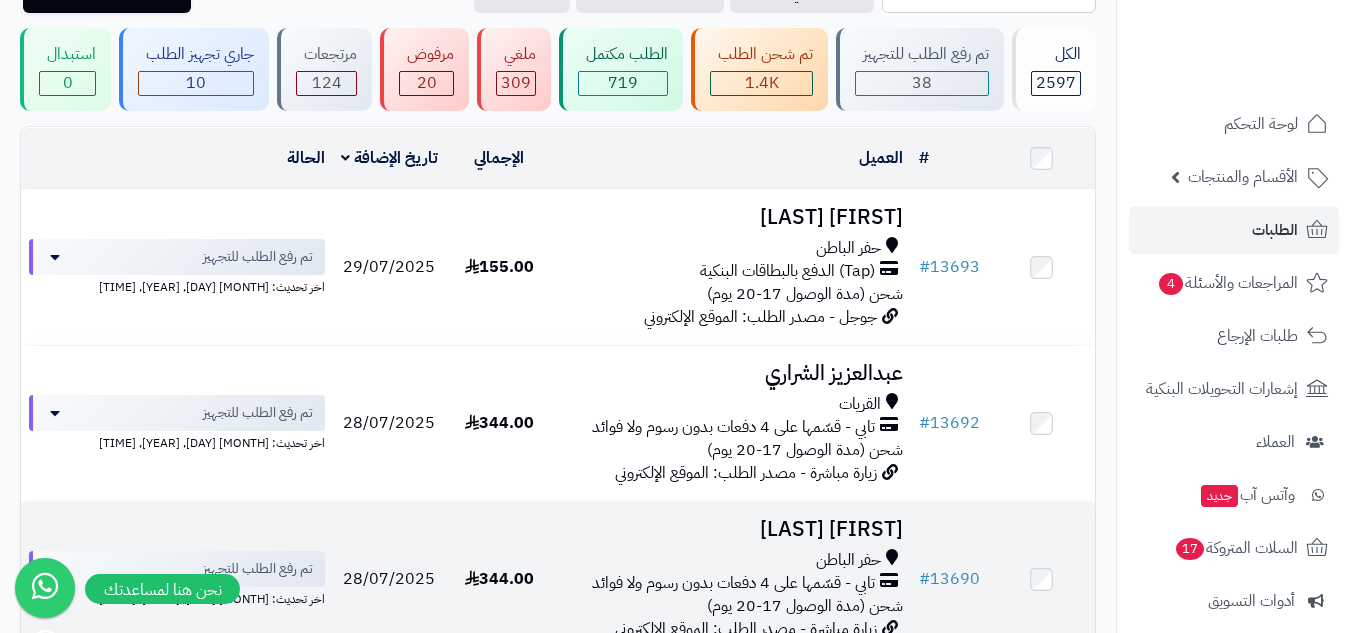scroll, scrollTop: 167, scrollLeft: 0, axis: vertical 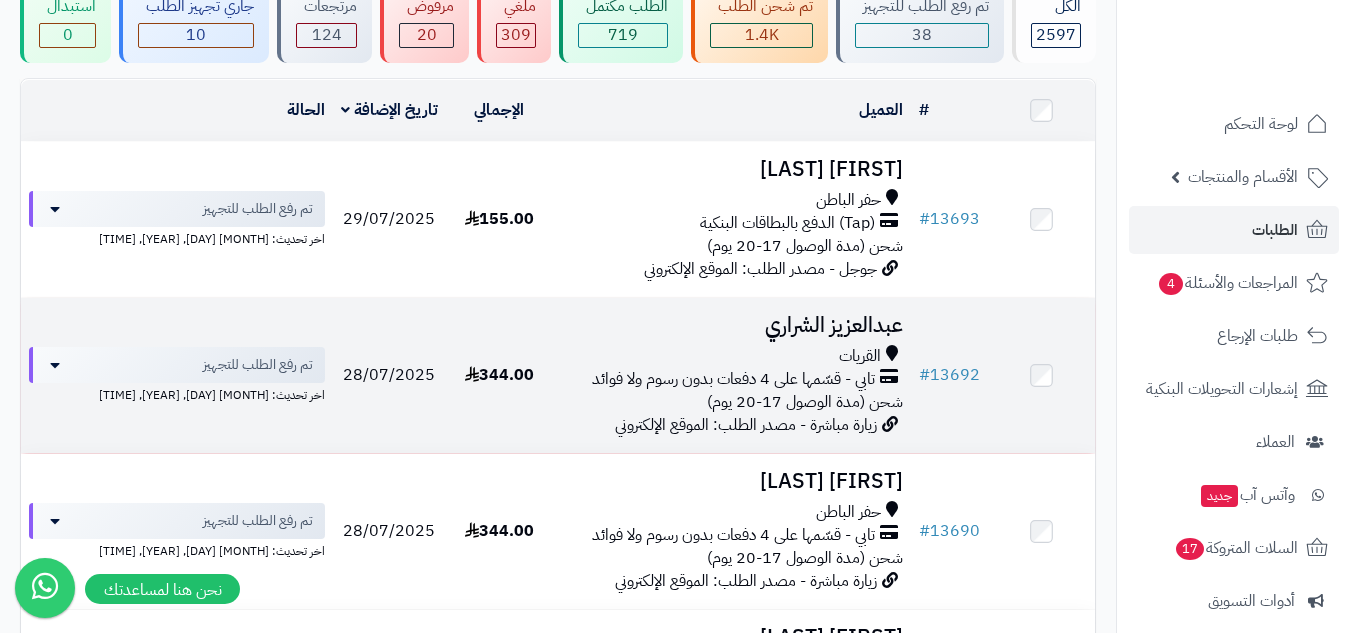 click on "القريات
تابي - قسّمها على 4 دفعات بدون رسوم ولا فوائد
شحن (مدة الوصول 17-20 يوم)" at bounding box center (732, 379) 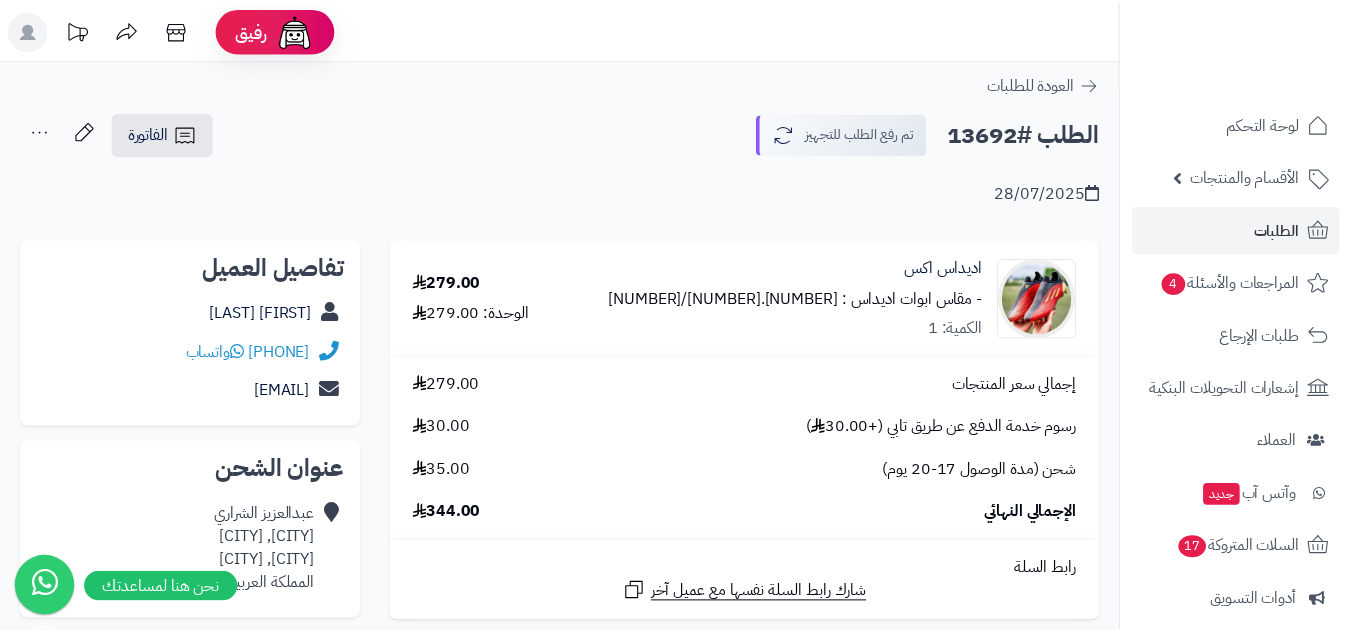 scroll, scrollTop: 0, scrollLeft: 0, axis: both 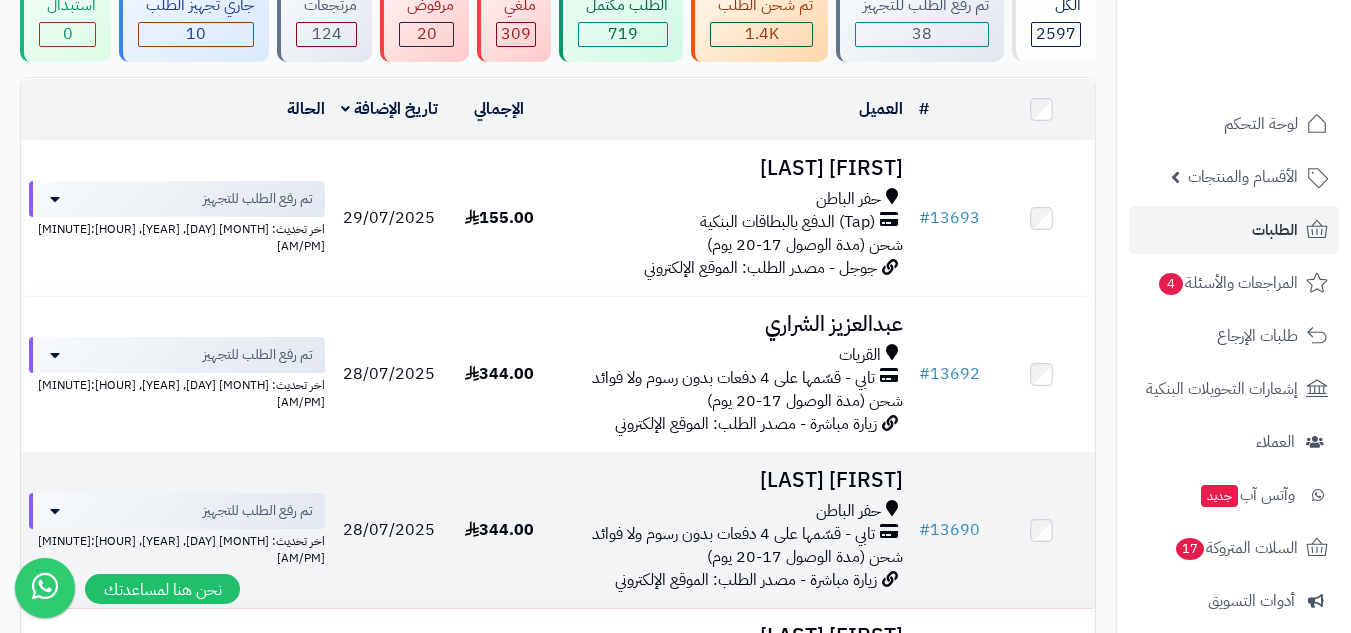 click on "حفر الباطن" at bounding box center [732, 511] 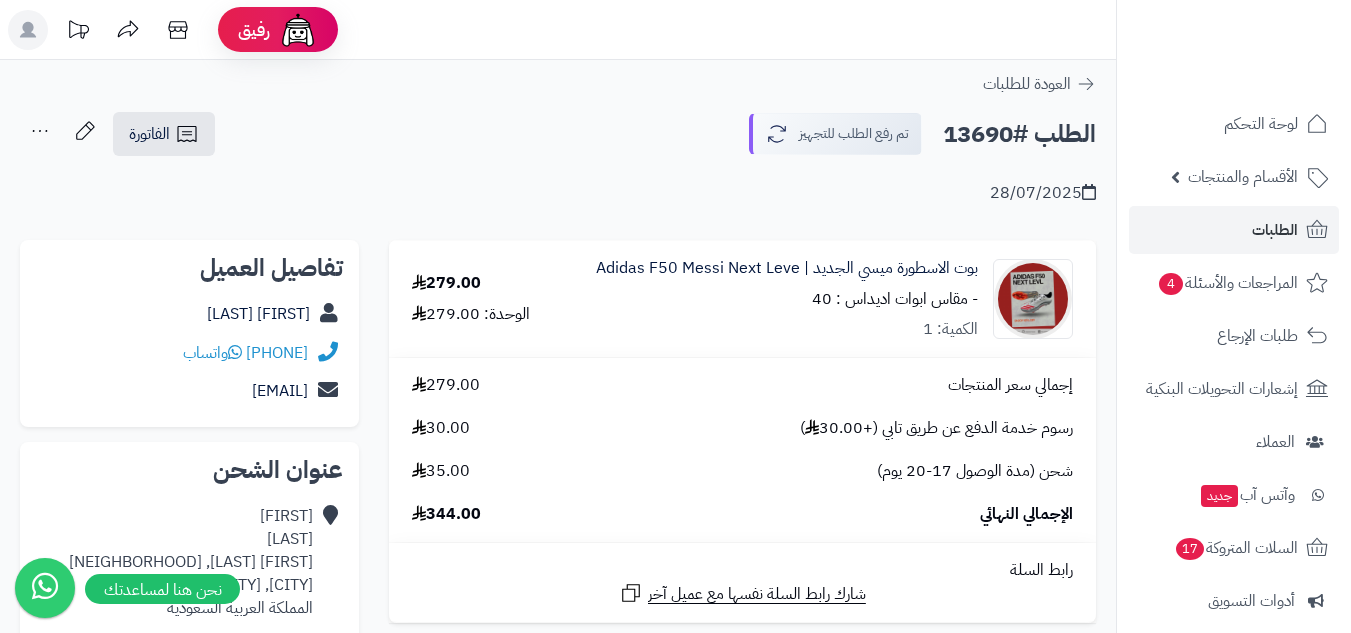 scroll, scrollTop: 0, scrollLeft: 0, axis: both 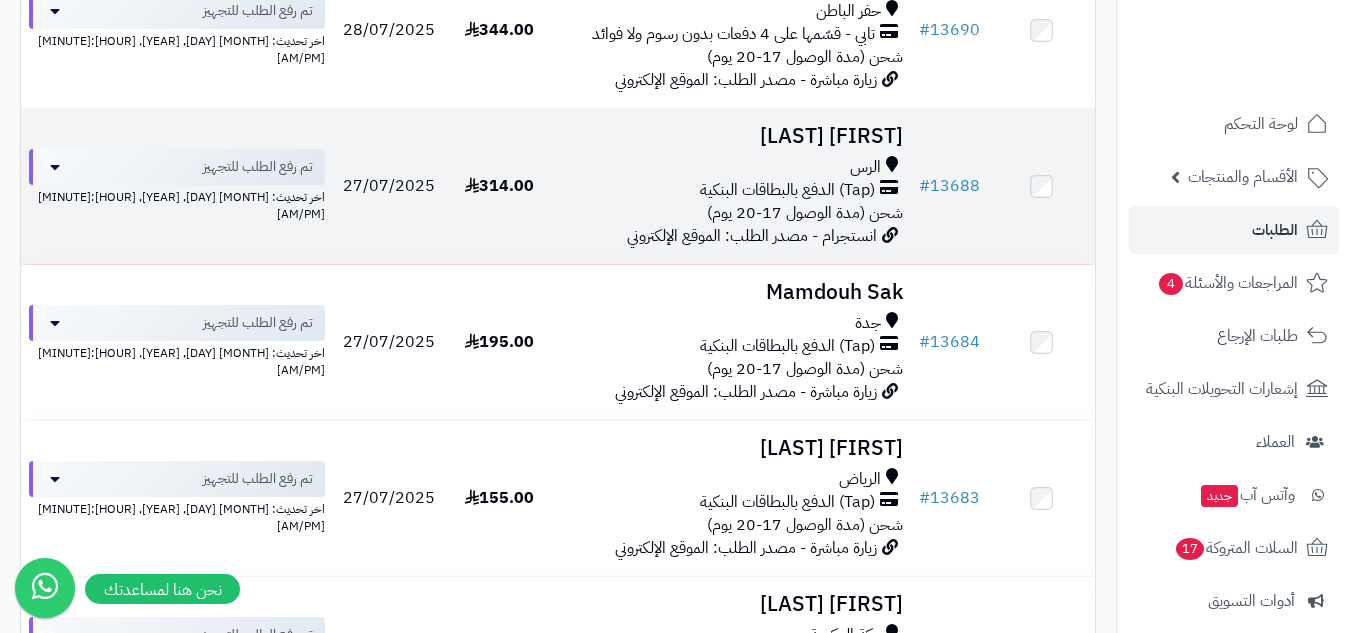 click on "(Tap) الدفع بالبطاقات البنكية" at bounding box center (732, 190) 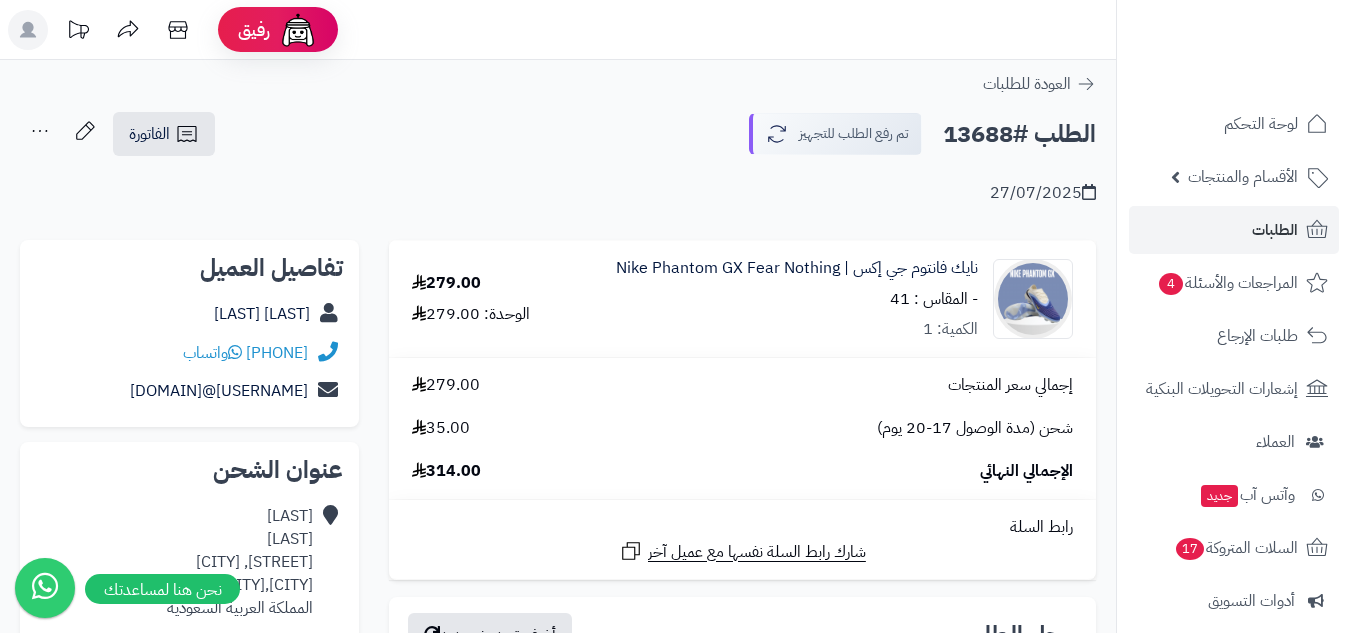 scroll, scrollTop: 0, scrollLeft: 0, axis: both 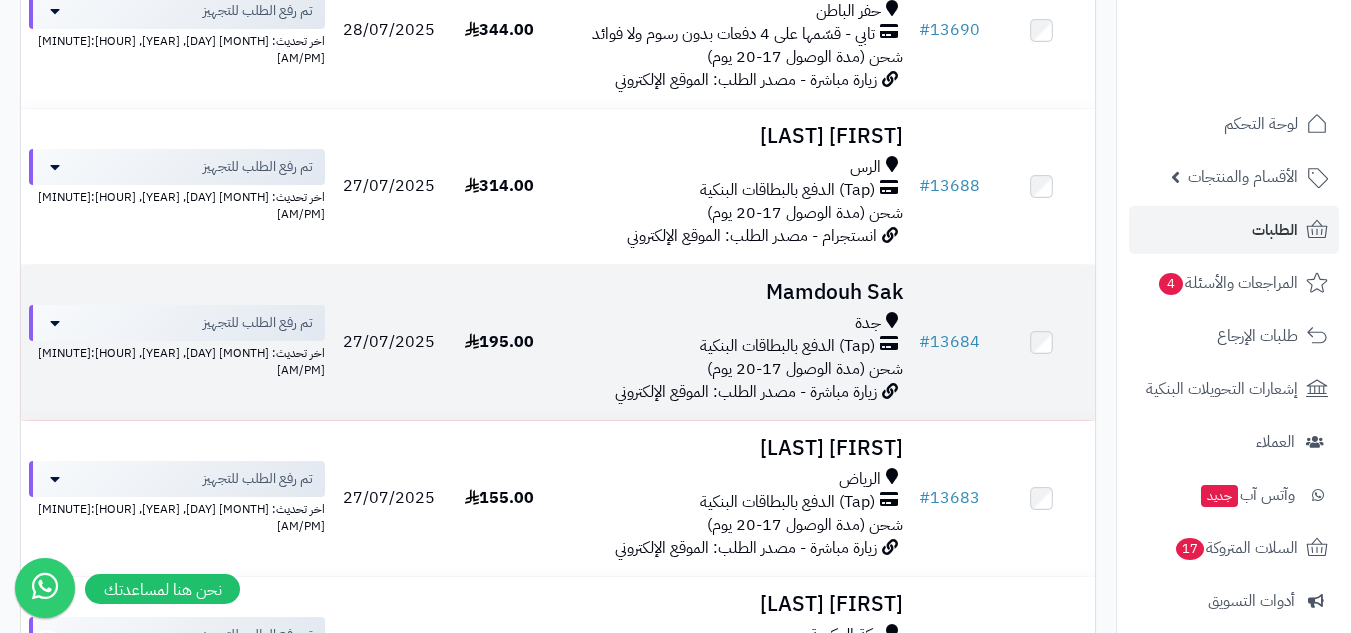 click on "جدة" at bounding box center (732, 323) 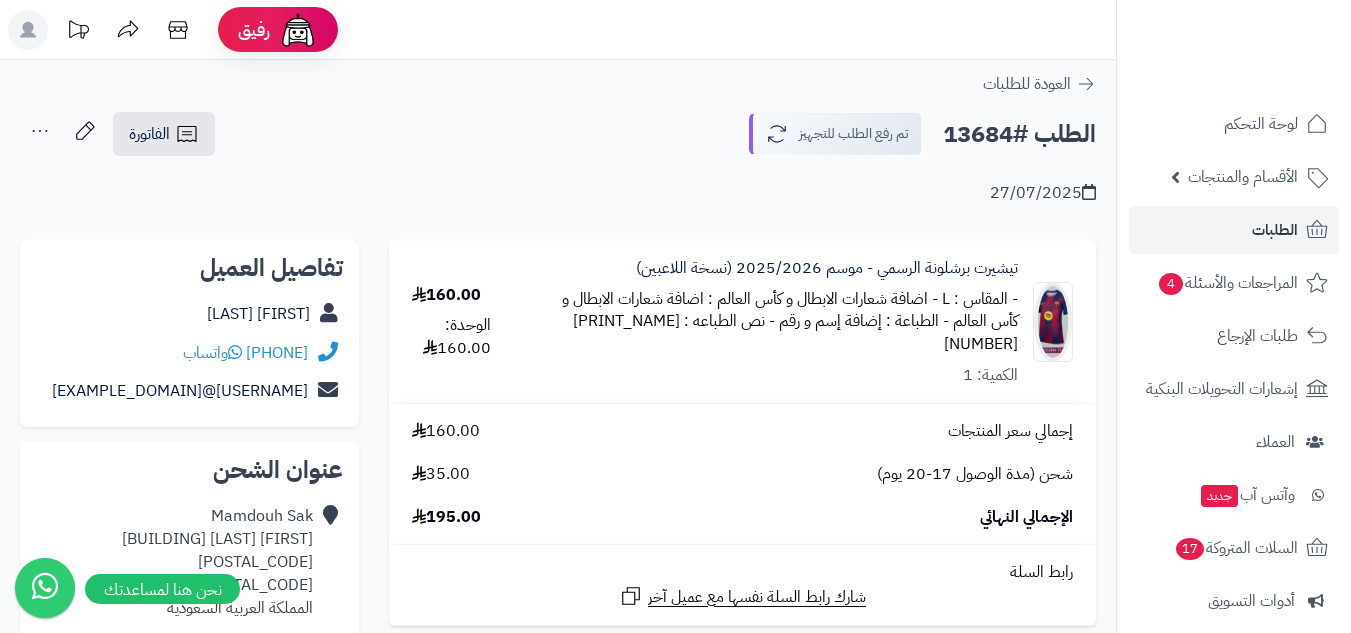 scroll, scrollTop: 0, scrollLeft: 0, axis: both 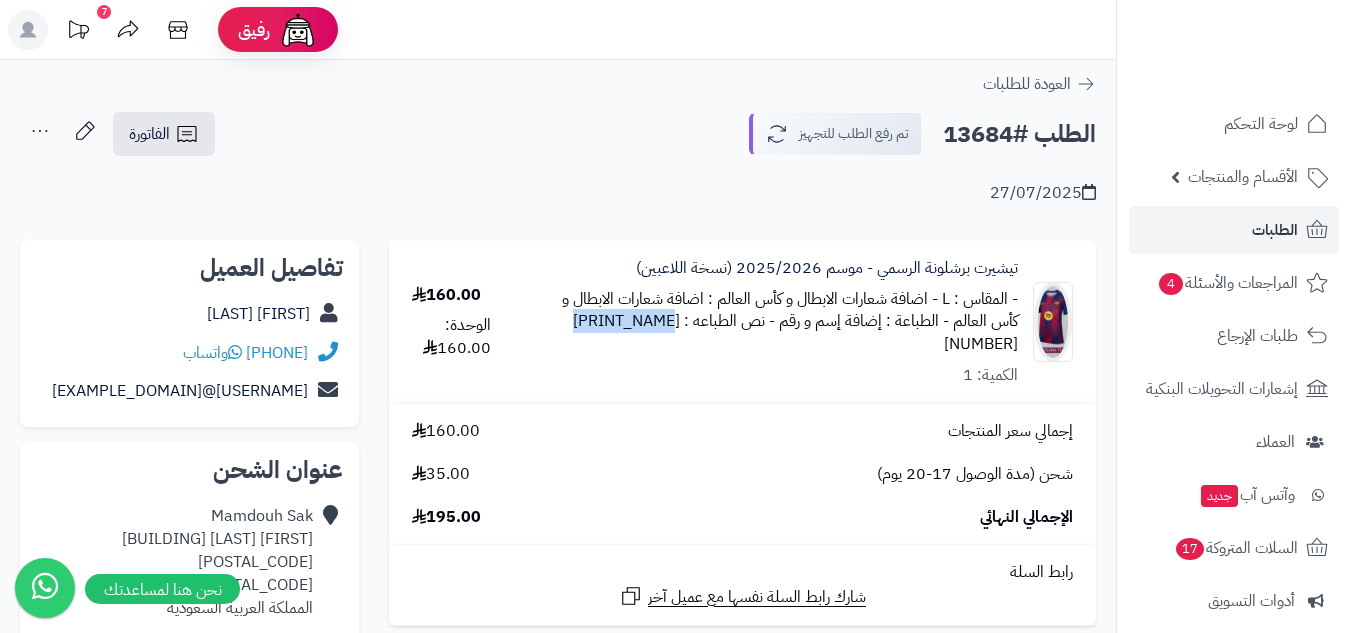 drag, startPoint x: 534, startPoint y: 325, endPoint x: 653, endPoint y: 322, distance: 119.03781 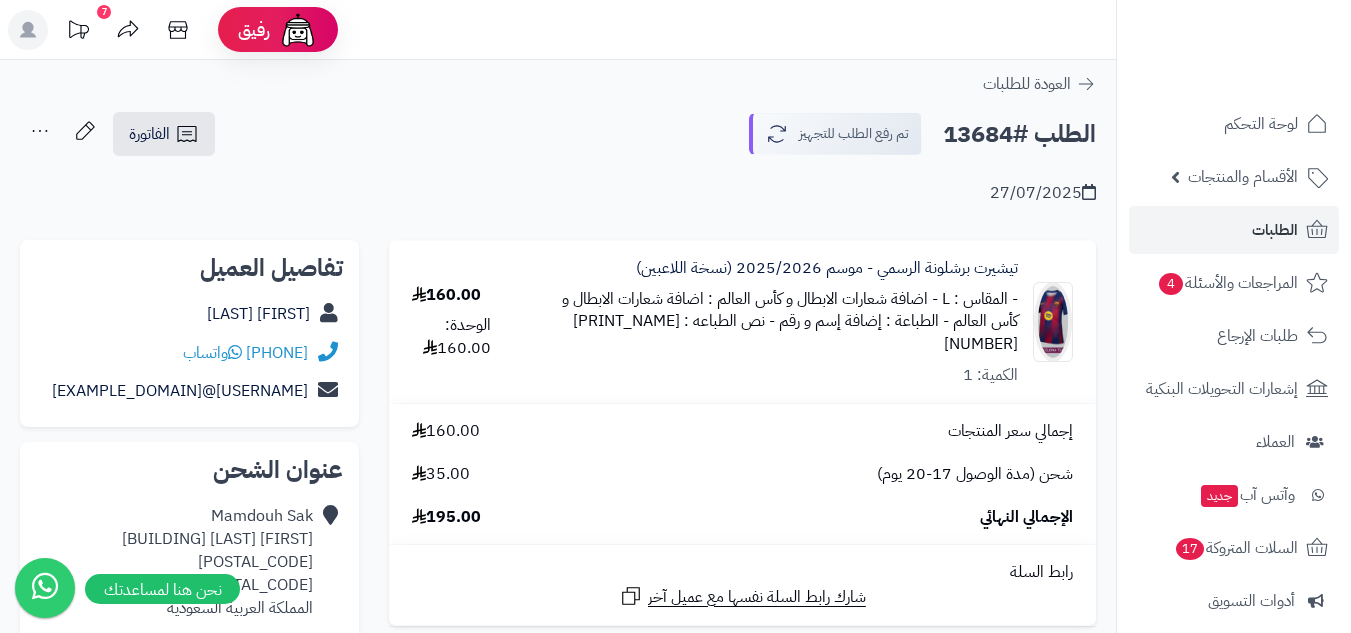 click on "تيشيرت برشلونة الرسمي - موسم 2025/2026 (نسخة اللاعبين)
- المقاس                                                            : L
- اضافة شعارات الابطال و كأس العالم                                                            : اضافة شعارات الابطال و كأس العالم
- الطباعة                                                            : إضافة إسم و رقم
- نص الطباعه                                                            : LAMINE YAMAL 10 الكمية: 1" at bounding box center [805, 322] 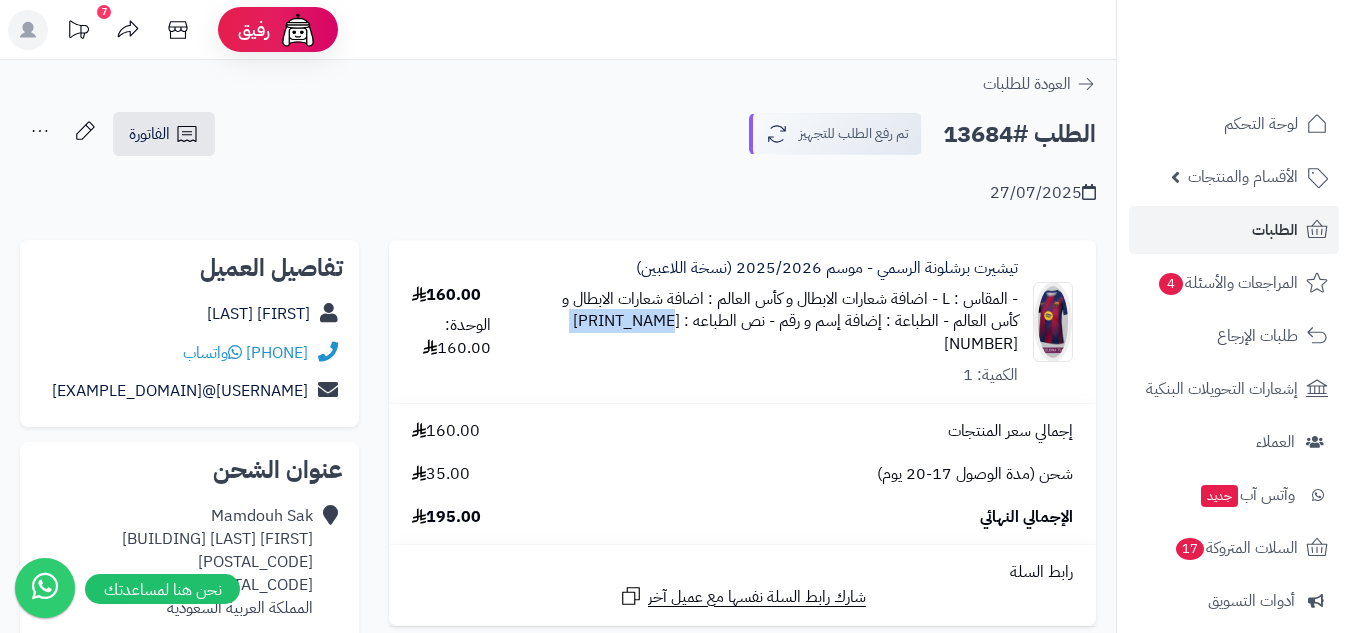 drag, startPoint x: 546, startPoint y: 324, endPoint x: 655, endPoint y: 321, distance: 109.041275 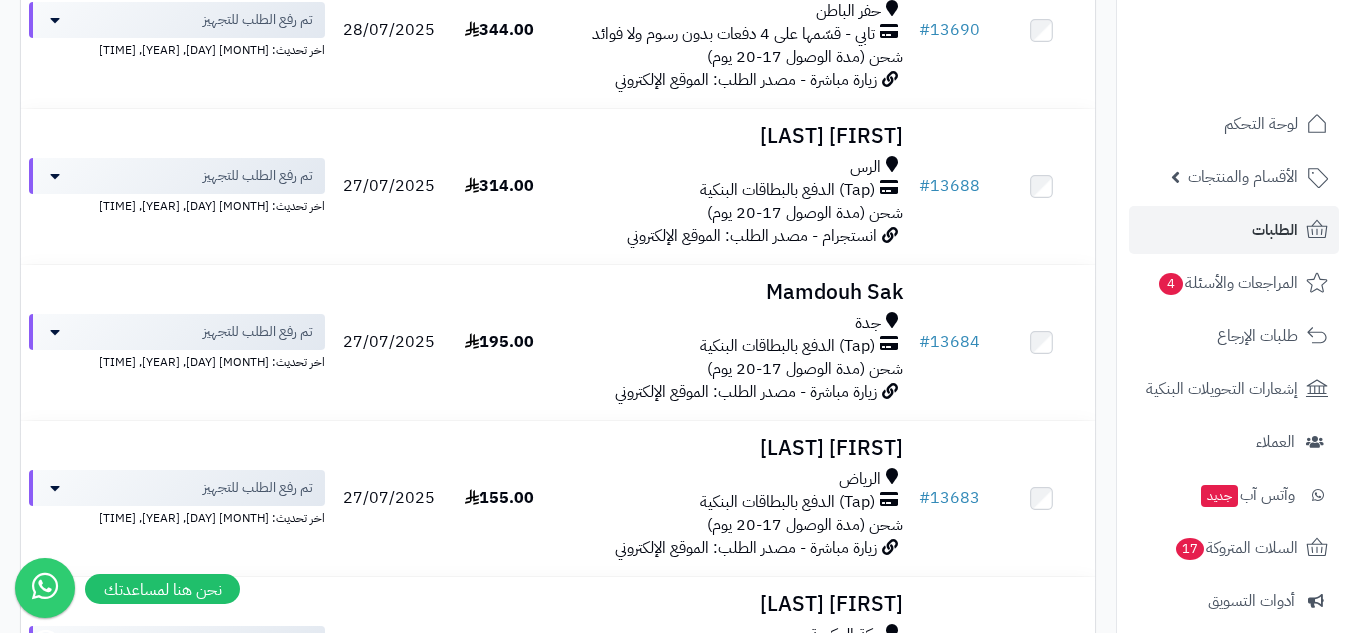 scroll, scrollTop: 668, scrollLeft: 0, axis: vertical 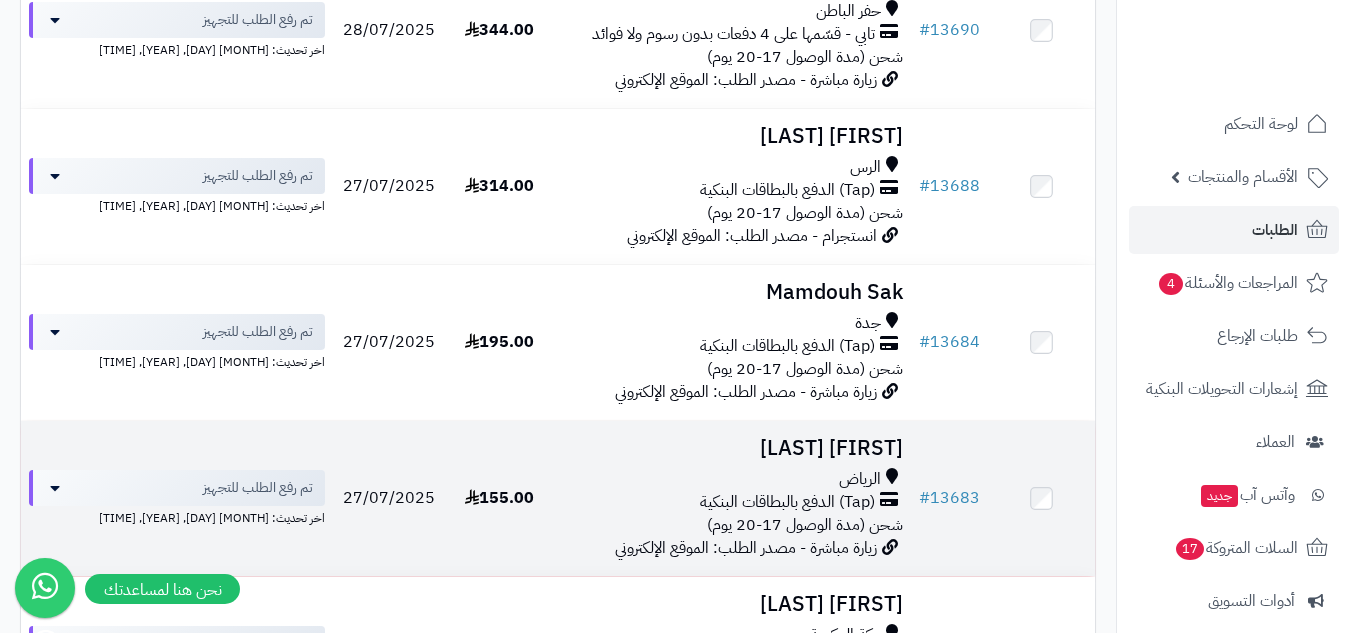 click on "الرياض" at bounding box center (732, 479) 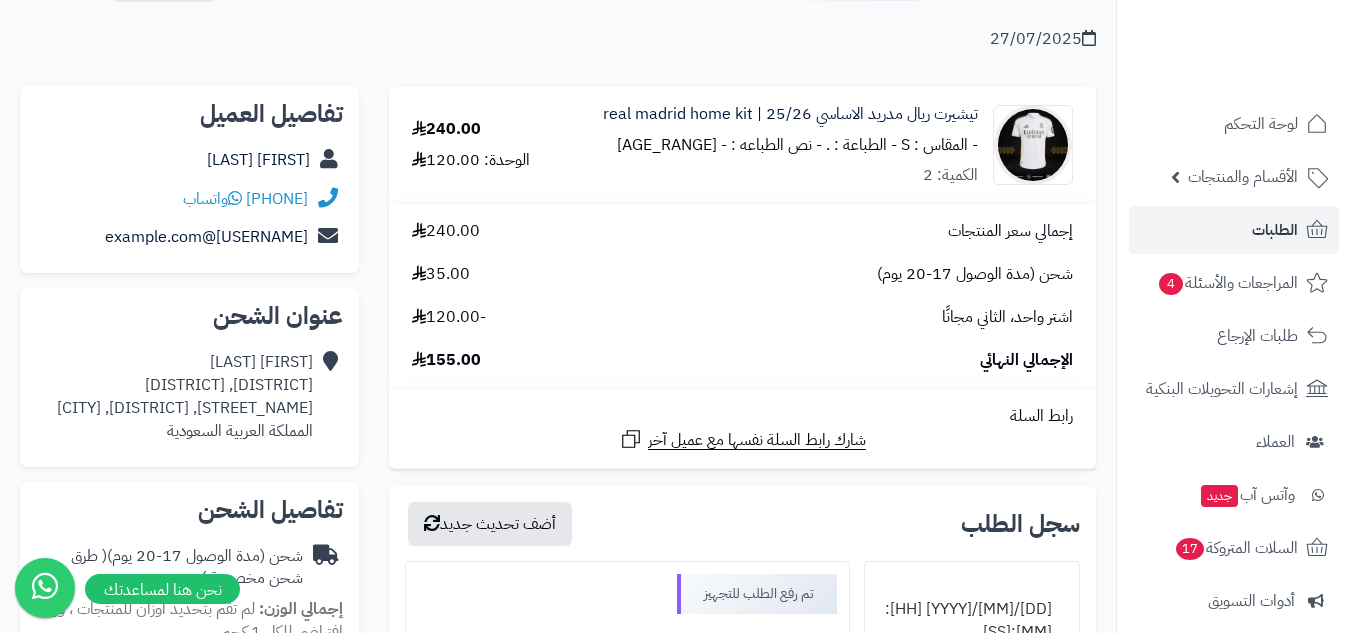 scroll, scrollTop: 0, scrollLeft: 0, axis: both 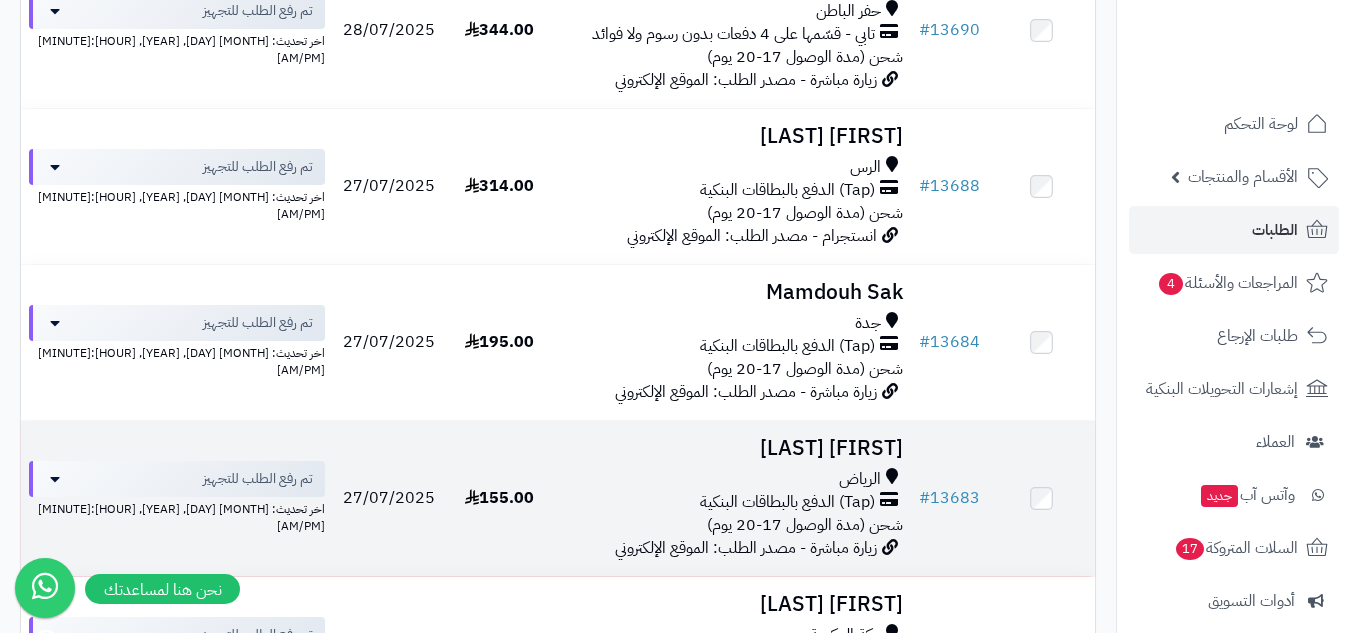 click on "الرياض" at bounding box center [732, 479] 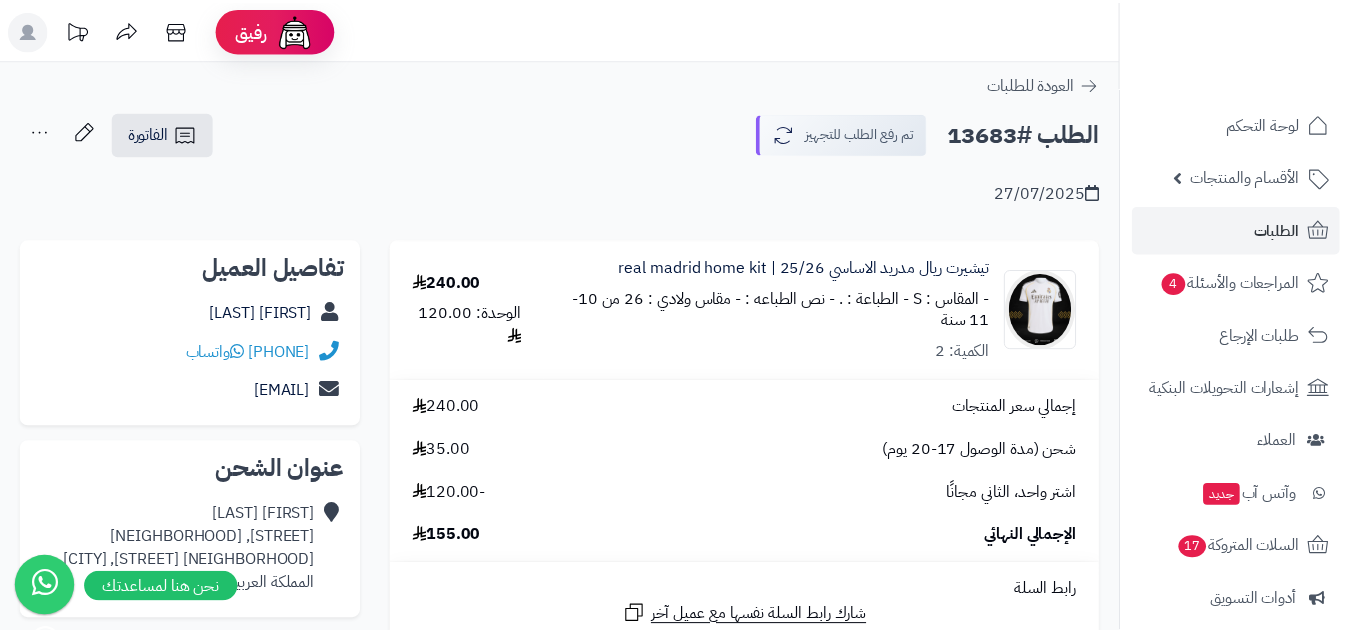 scroll, scrollTop: 0, scrollLeft: 0, axis: both 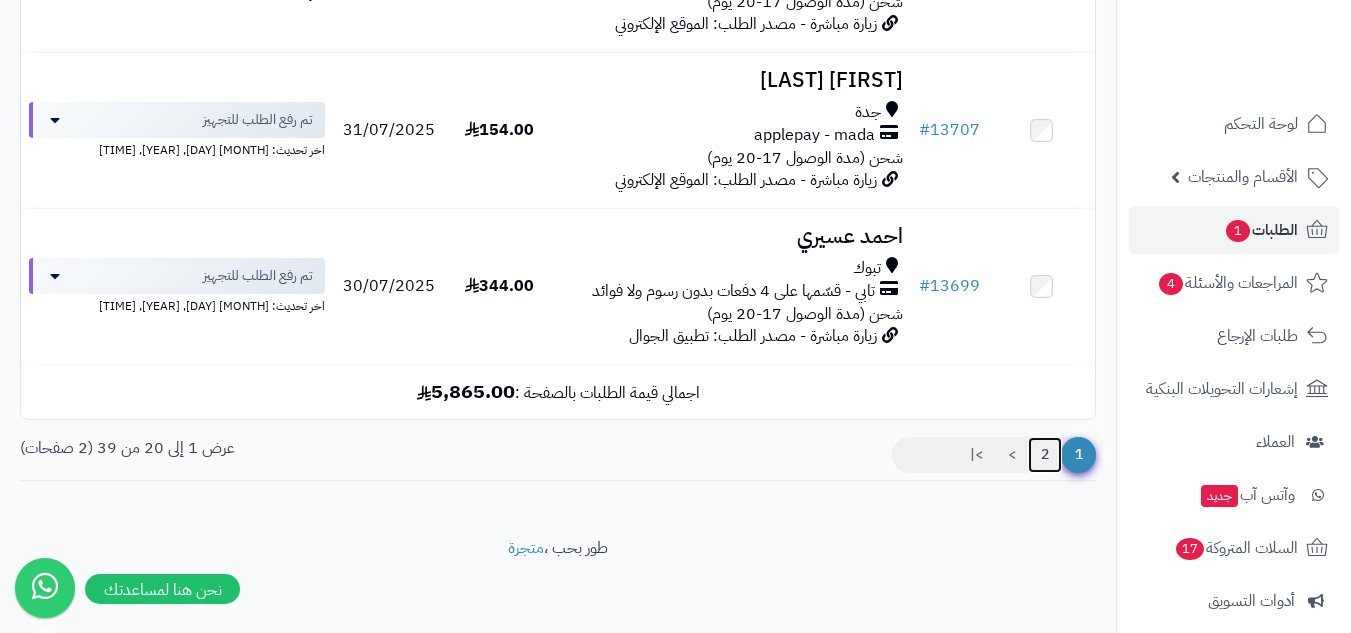 click on "2" at bounding box center (1045, 455) 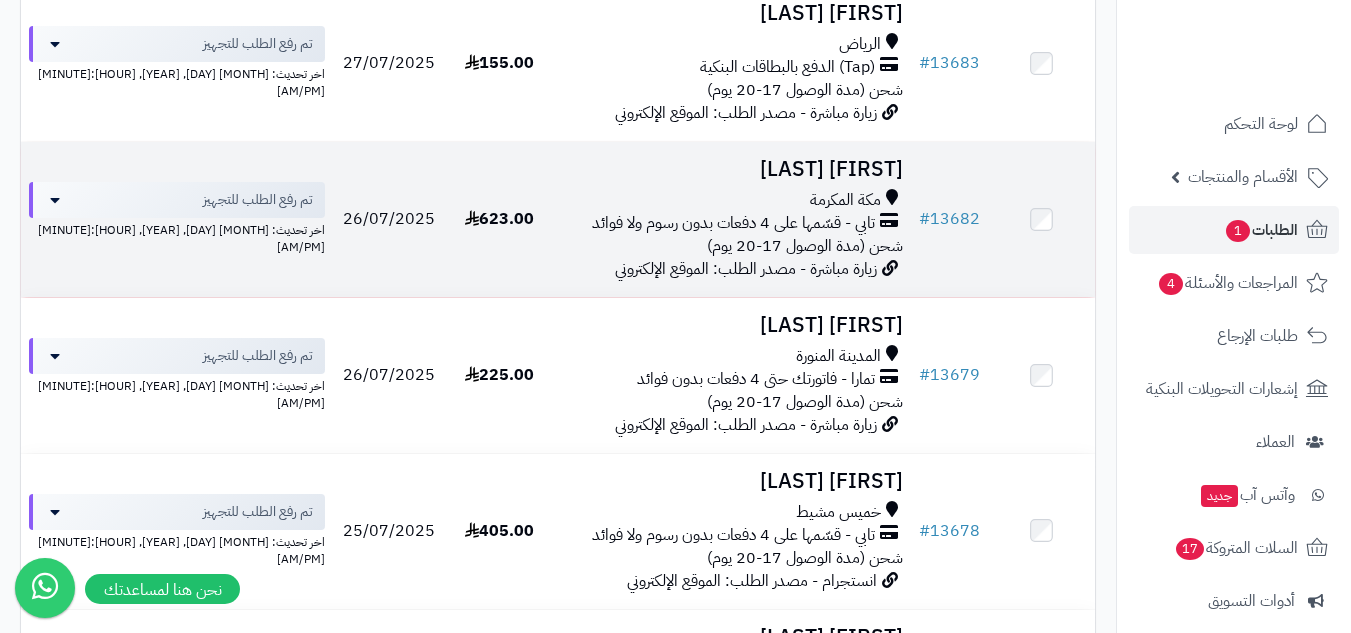 scroll, scrollTop: 1333, scrollLeft: 0, axis: vertical 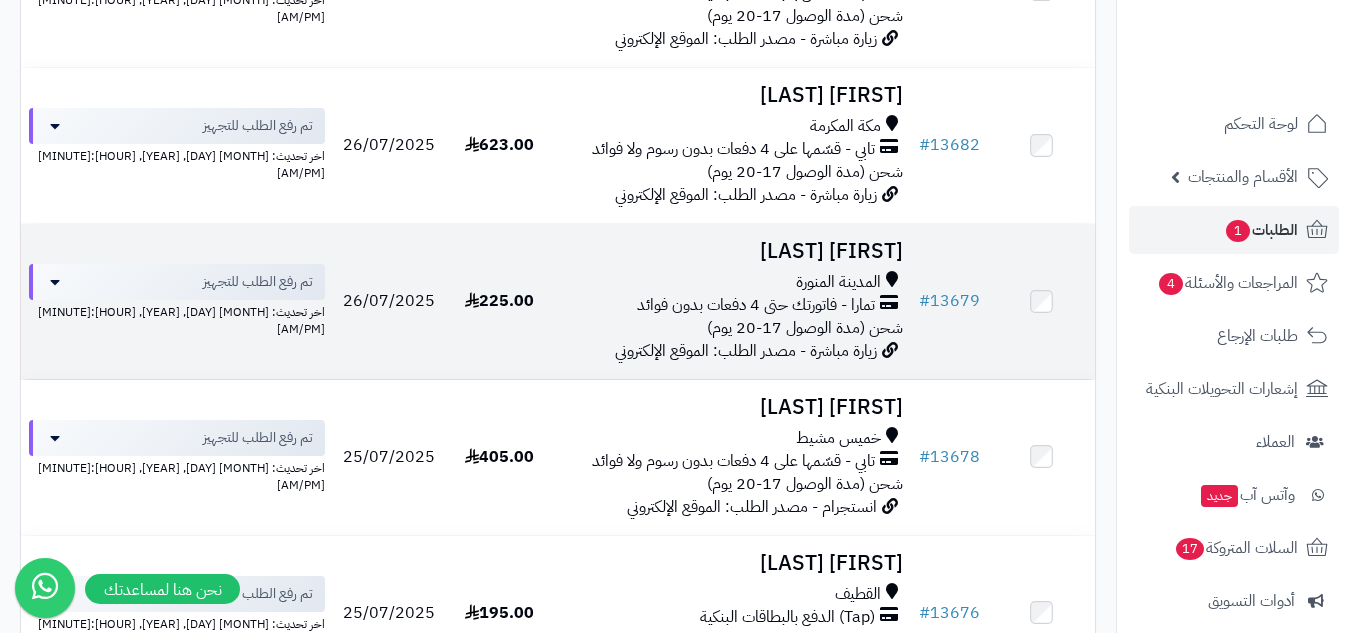 click on "Majid Masoud
المدينة المنورة
تمارا - فاتورتك حتى 4 دفعات بدون فوائد
شحن (مدة الوصول 17-20 يوم)
زيارة مباشرة       -
مصدر الطلب:
الموقع الإلكتروني" at bounding box center [732, 301] 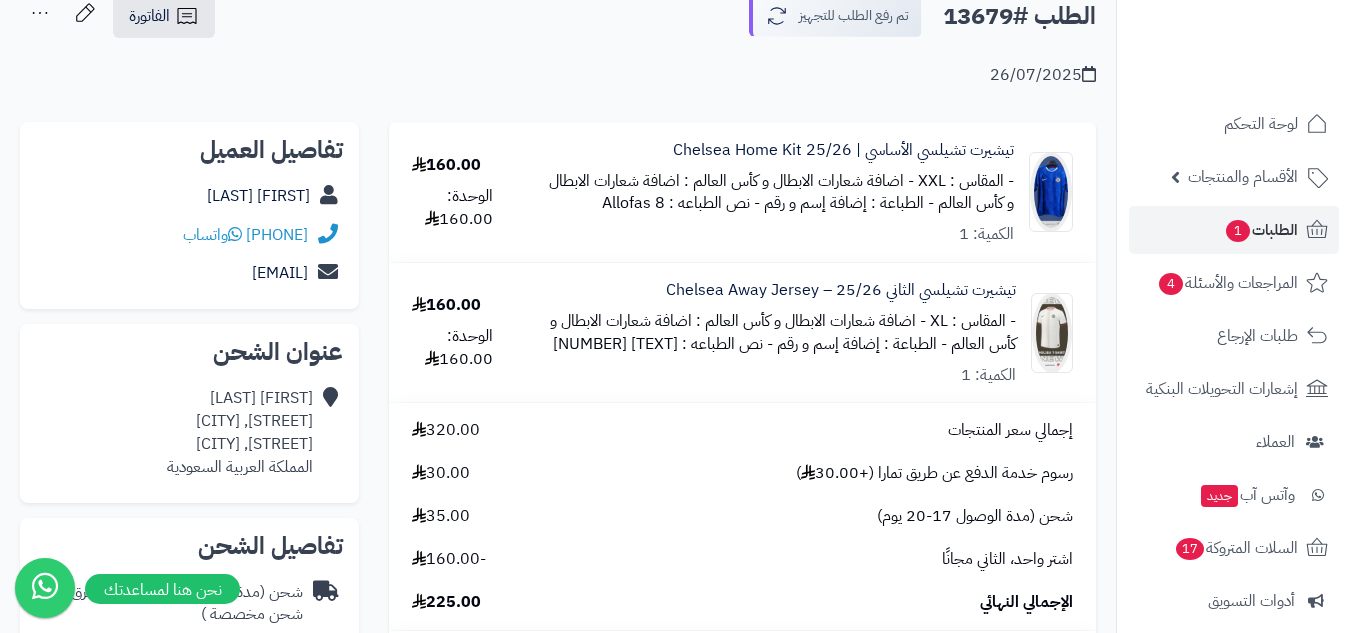 scroll, scrollTop: 167, scrollLeft: 0, axis: vertical 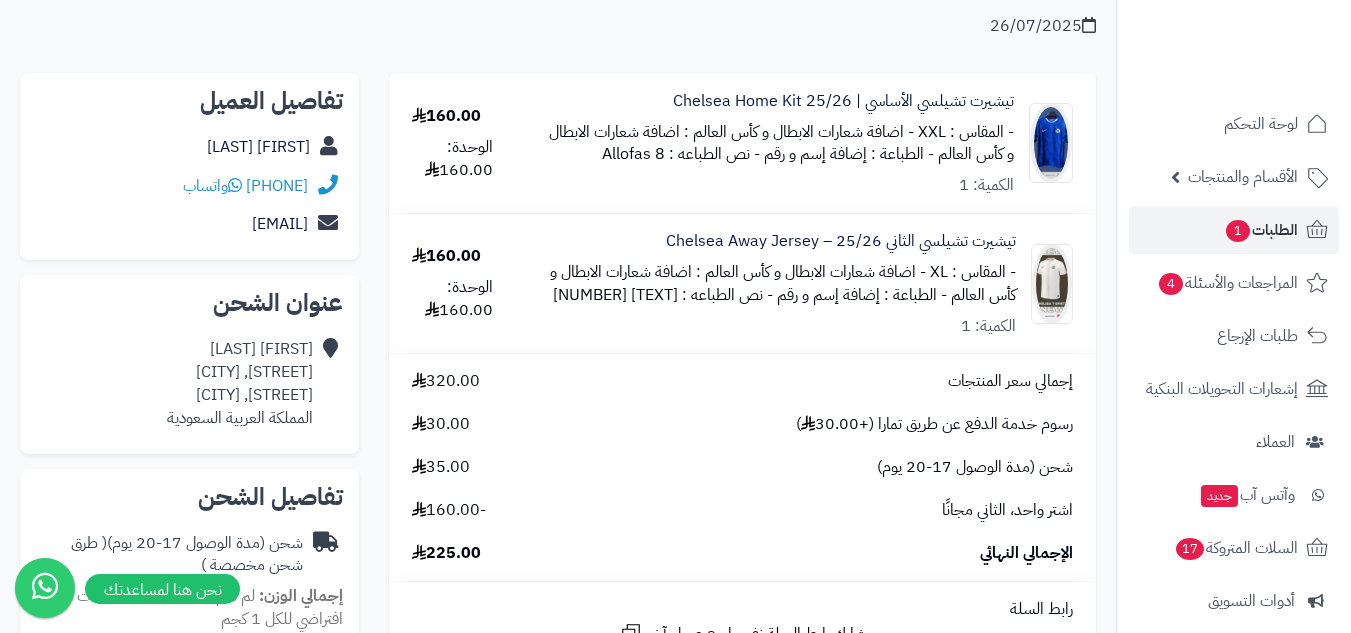 drag, startPoint x: 602, startPoint y: 157, endPoint x: 668, endPoint y: 159, distance: 66.0303 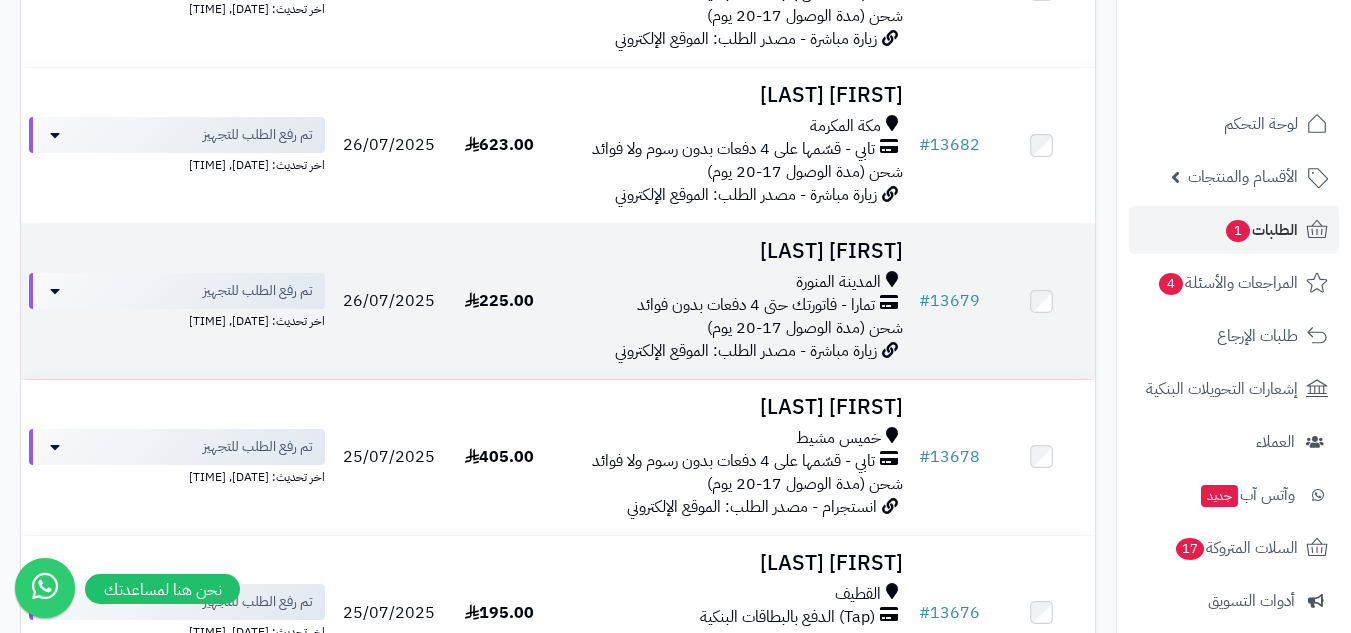 scroll, scrollTop: 1500, scrollLeft: 0, axis: vertical 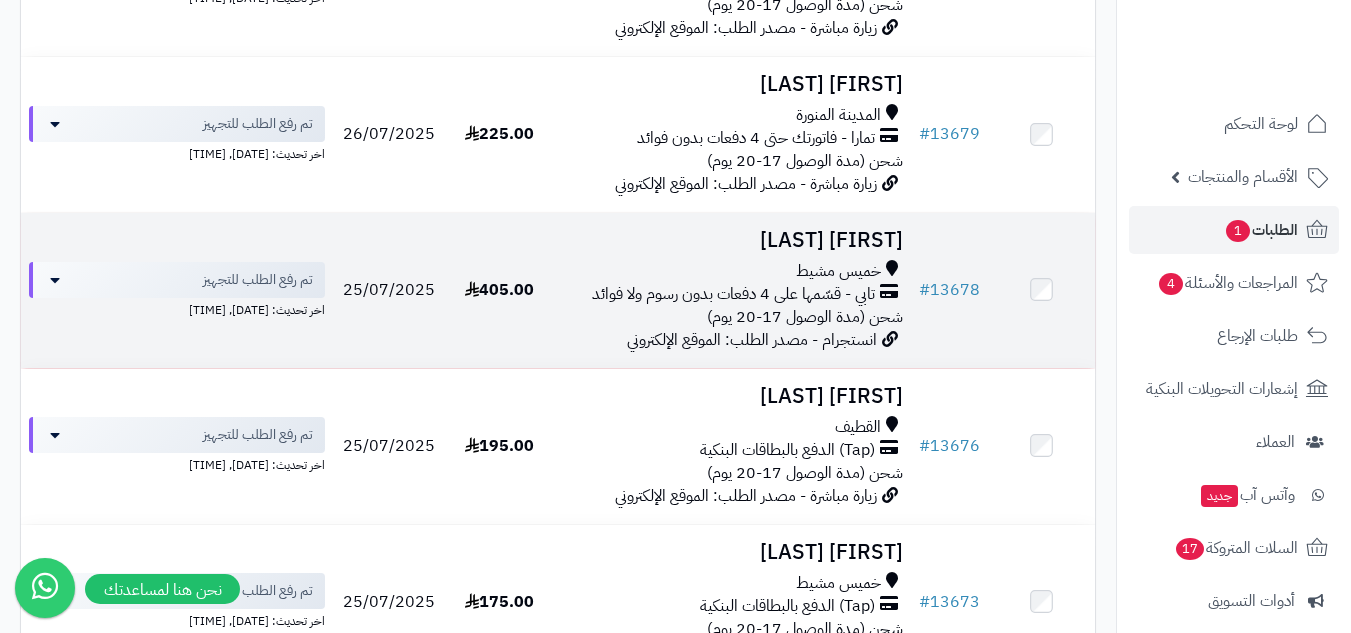 click on "يحيى الحسني
خميس مشيط
تابي - قسّمها على 4 دفعات بدون رسوم ولا فوائد
شحن (مدة الوصول 17-20 يوم)
انستجرام       -
مصدر الطلب:
الموقع الإلكتروني" at bounding box center (732, 290) 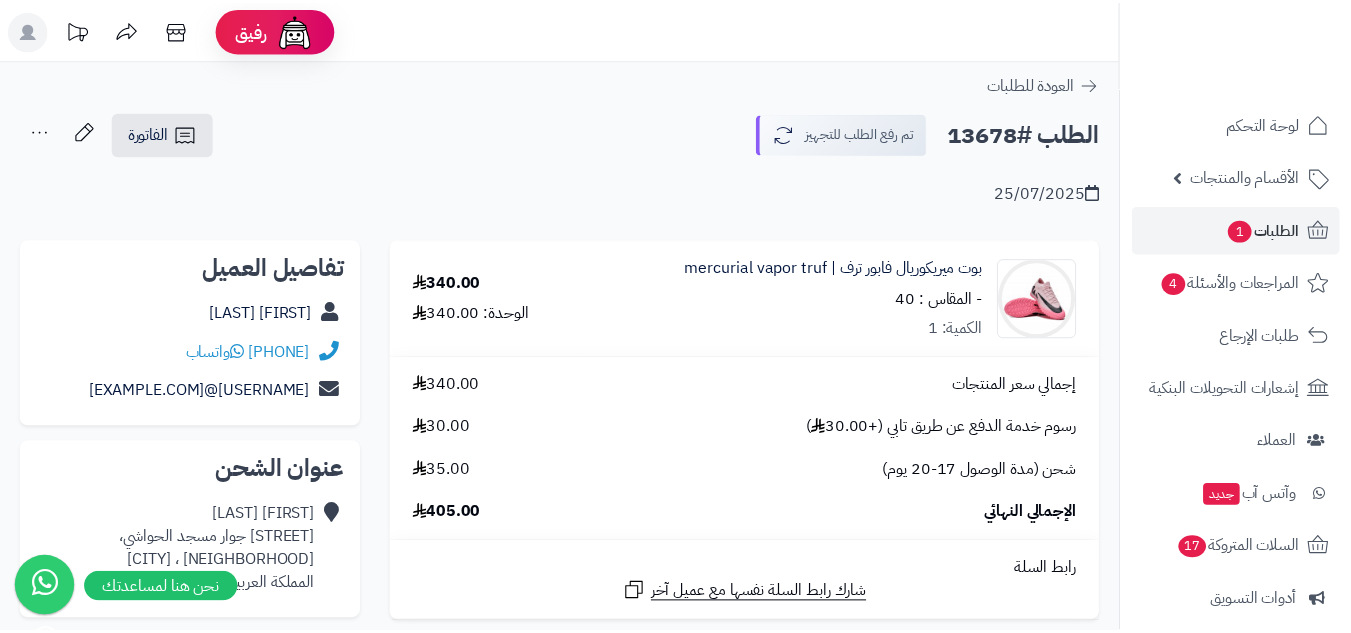 scroll, scrollTop: 0, scrollLeft: 0, axis: both 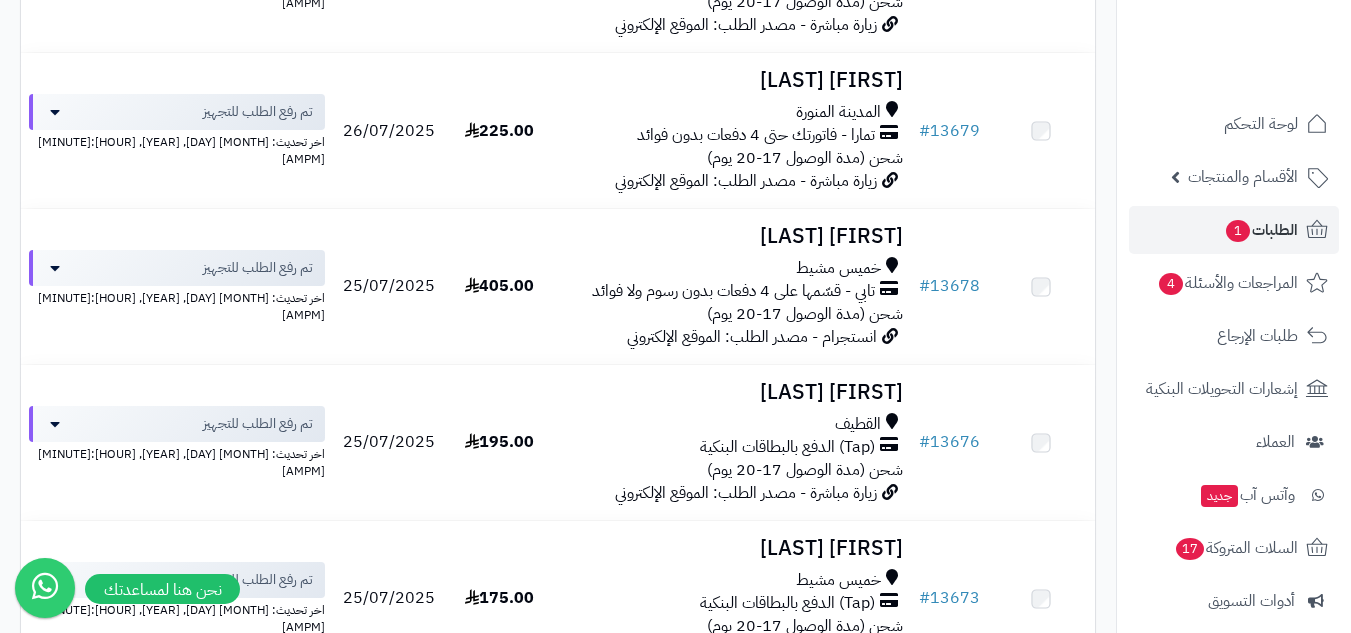 click on "(Tap) الدفع بالبطاقات البنكية" at bounding box center [732, 447] 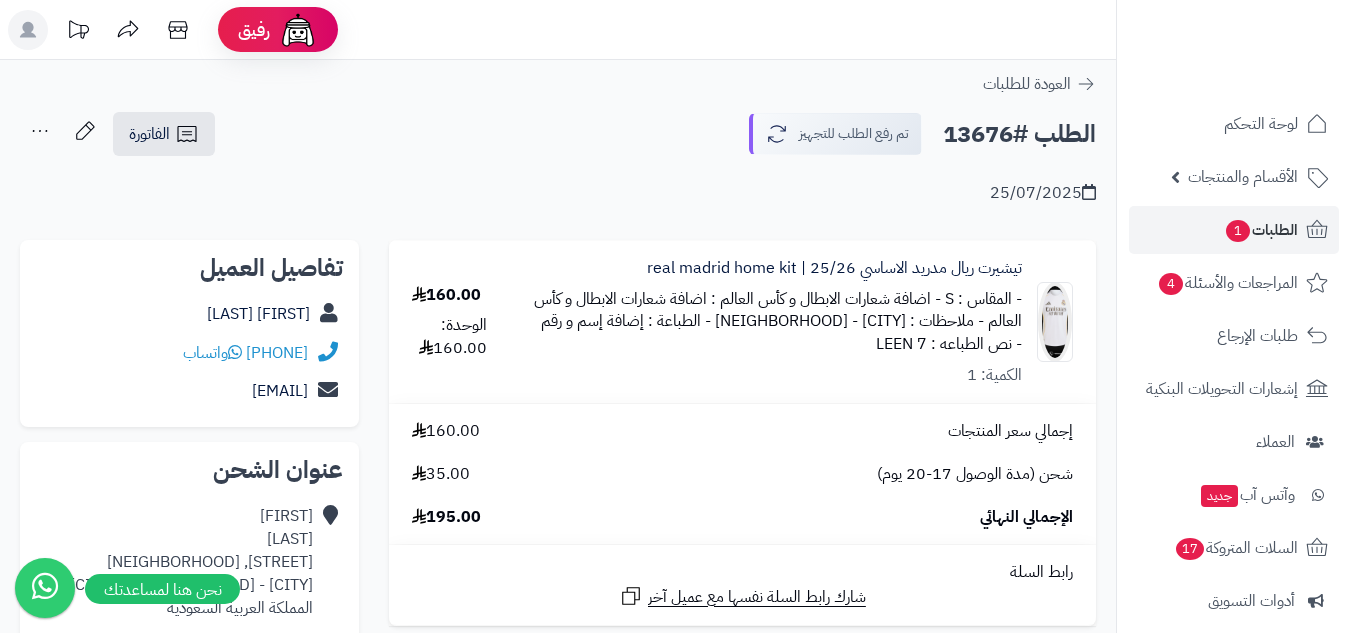 scroll, scrollTop: 0, scrollLeft: 0, axis: both 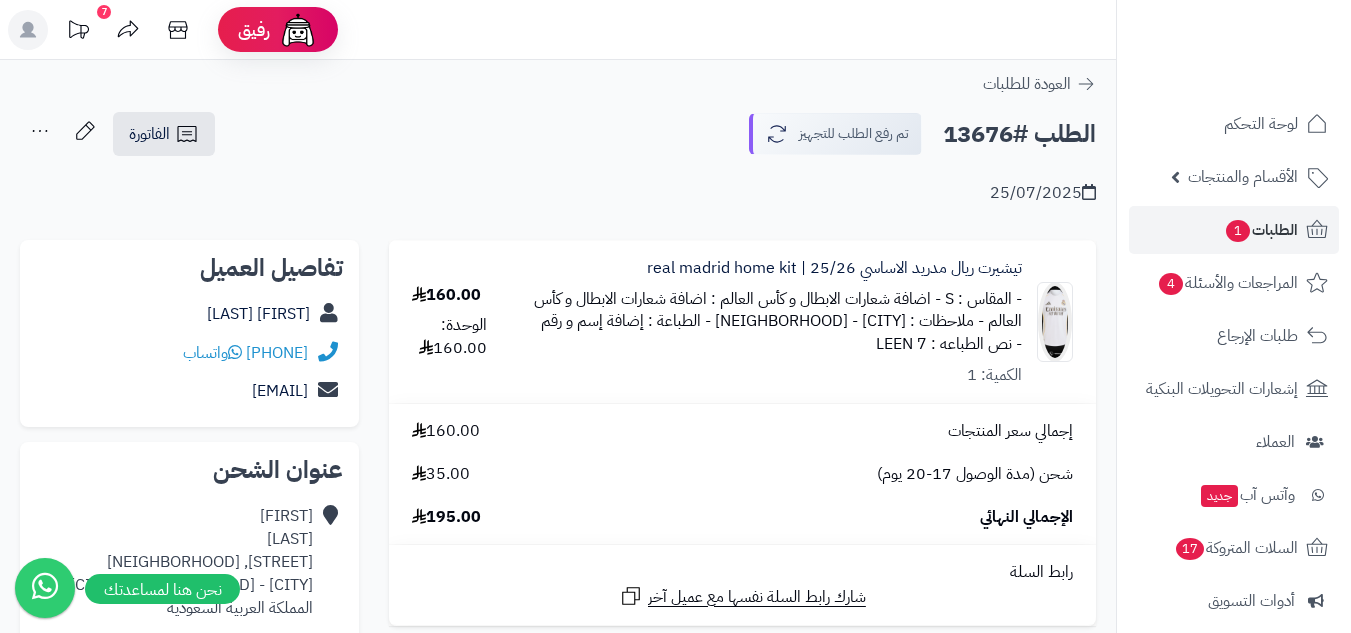 drag, startPoint x: 870, startPoint y: 346, endPoint x: 945, endPoint y: 346, distance: 75 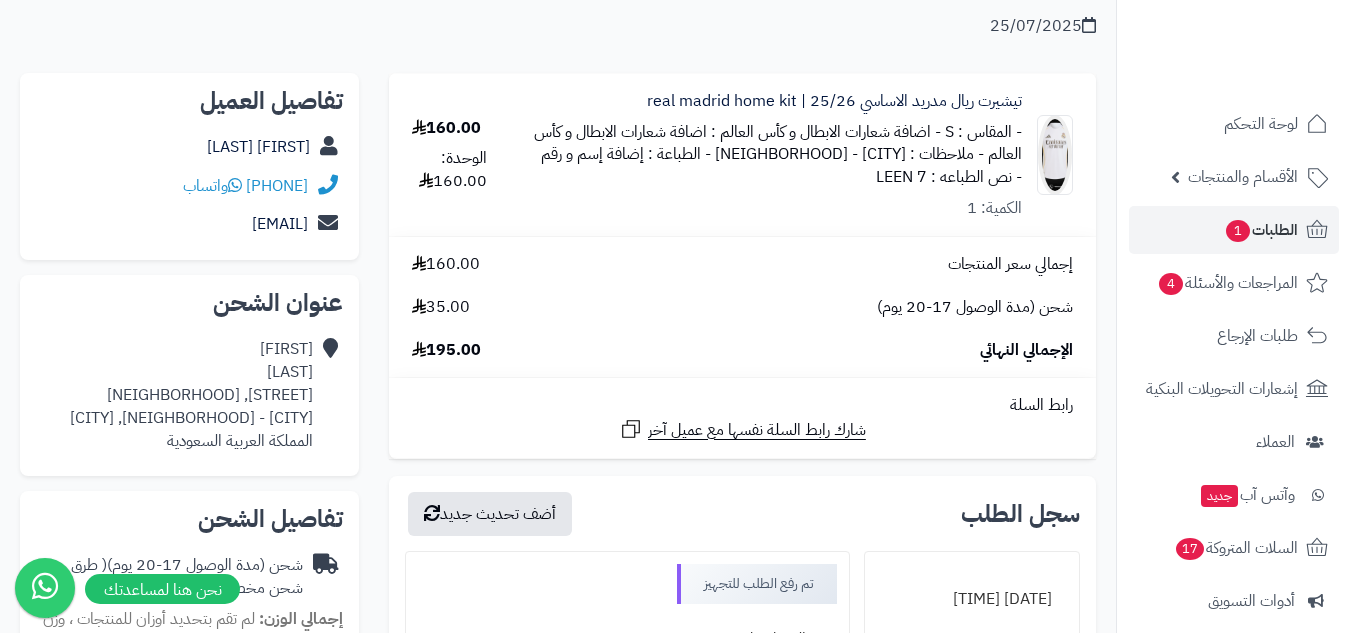 scroll, scrollTop: 0, scrollLeft: 0, axis: both 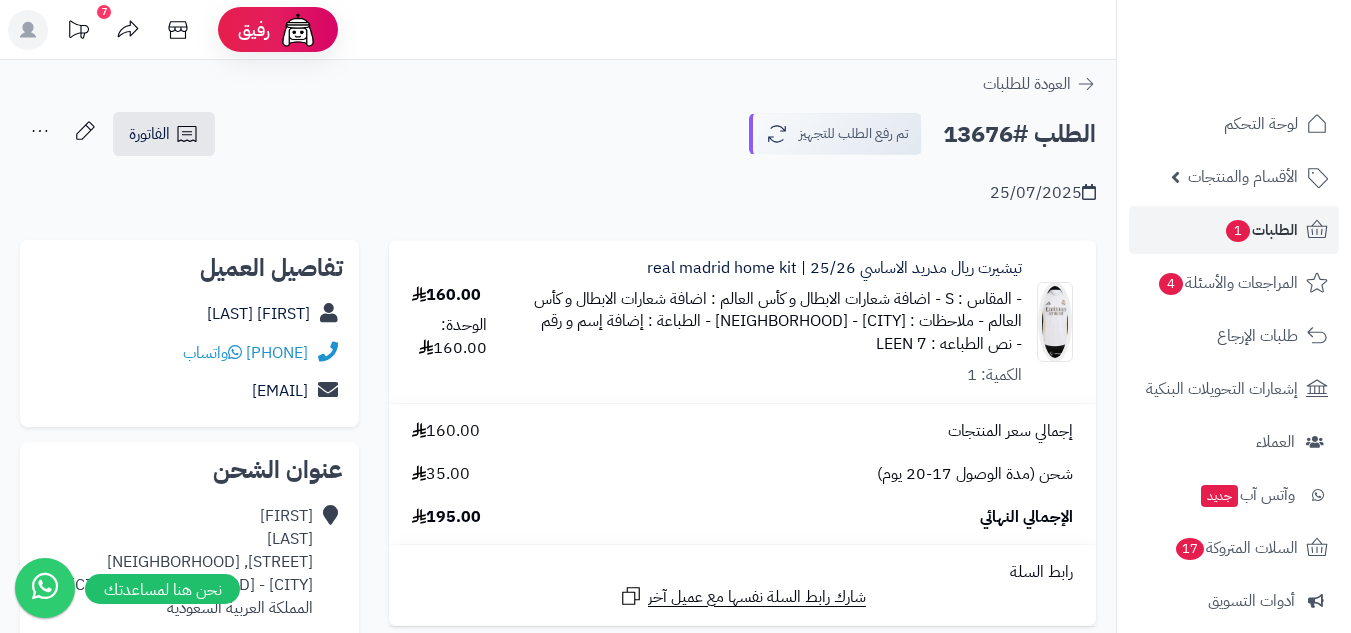 click on "- المقاس                                                            : S
- اضافة شعارات الابطال و كأس العالم                                                            : اضافة شعارات الابطال و كأس العالم
- ملاحظات                                                            : مدينة صفوى  - حي الربوة
- الطباعة                                                            : إضافة إسم و رقم
- نص الطباعه                                                            : LEEN 7" at bounding box center [777, 322] 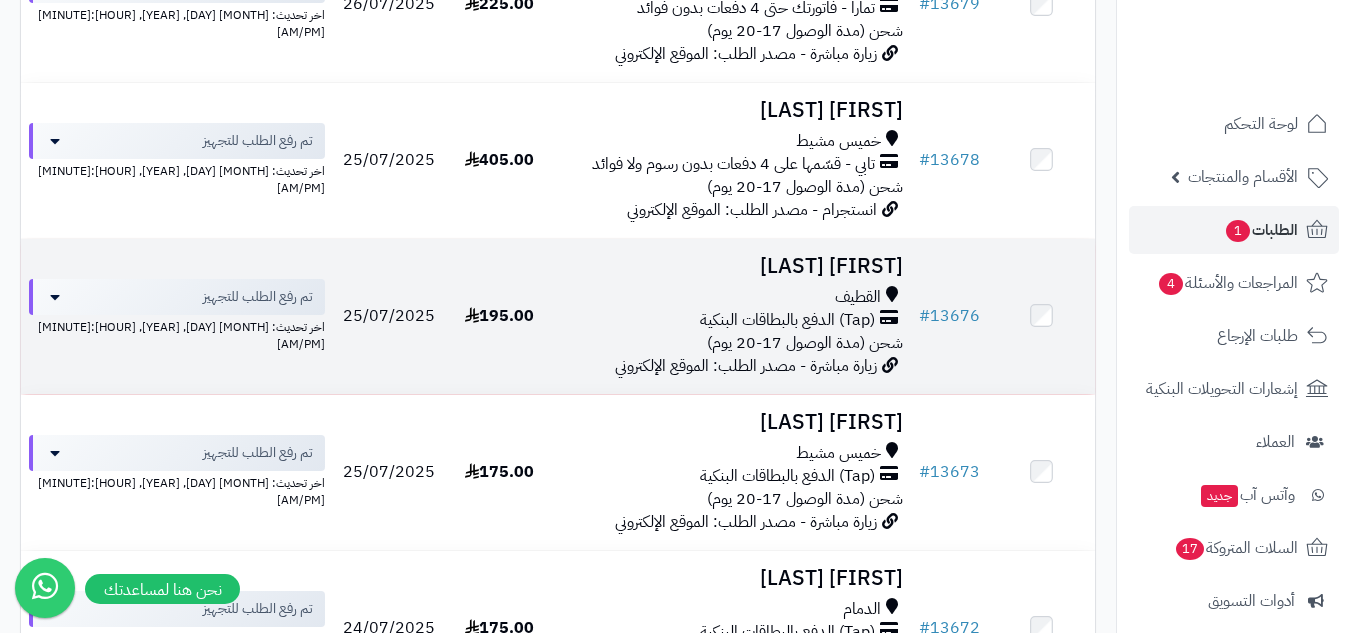 scroll, scrollTop: 1963, scrollLeft: 0, axis: vertical 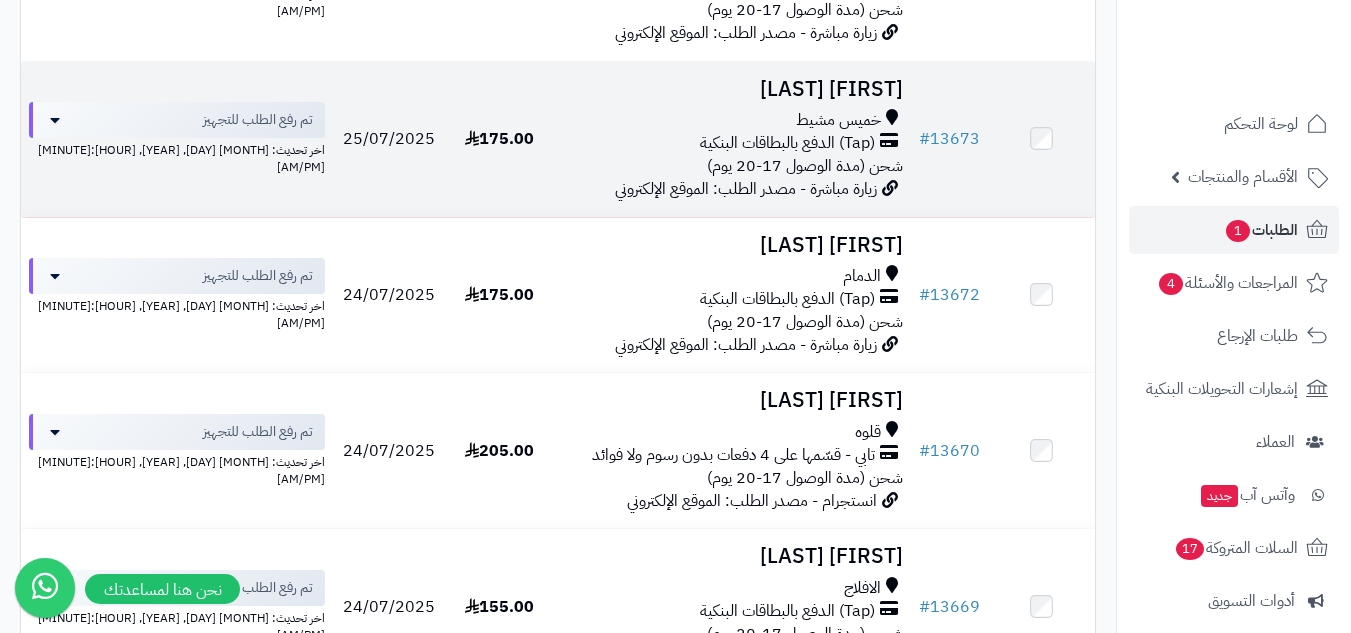 click on "(Tap) الدفع بالبطاقات البنكية" at bounding box center (732, 143) 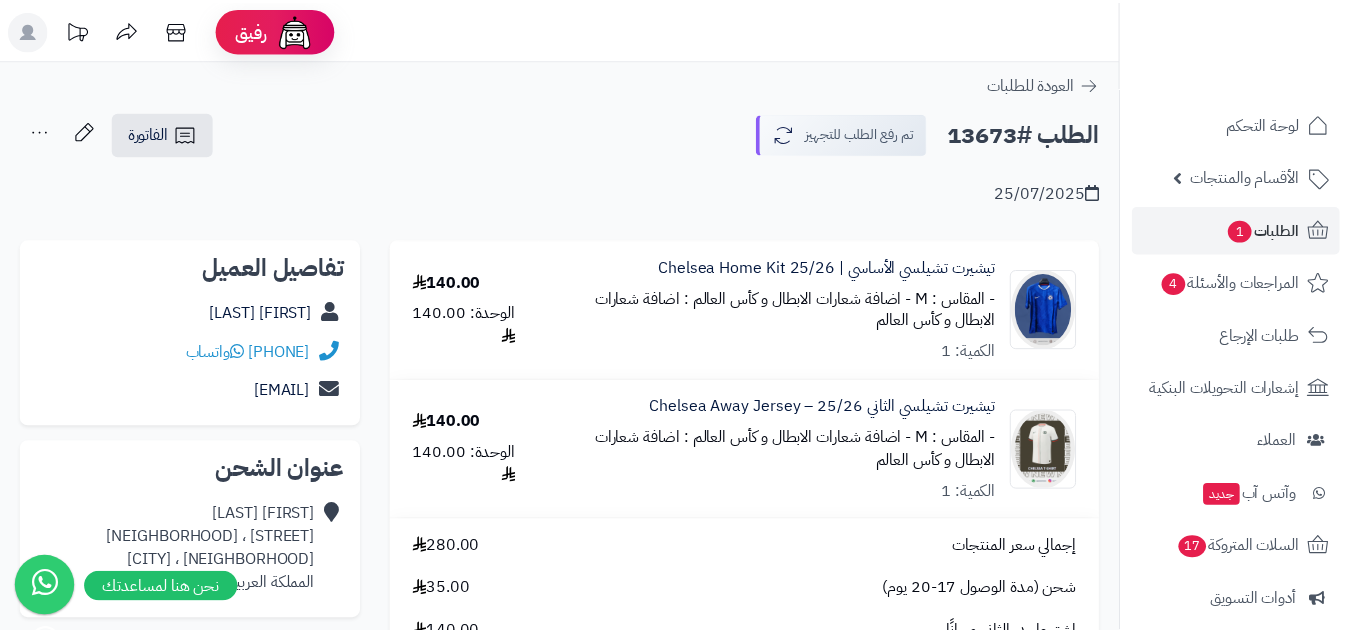 scroll, scrollTop: 0, scrollLeft: 0, axis: both 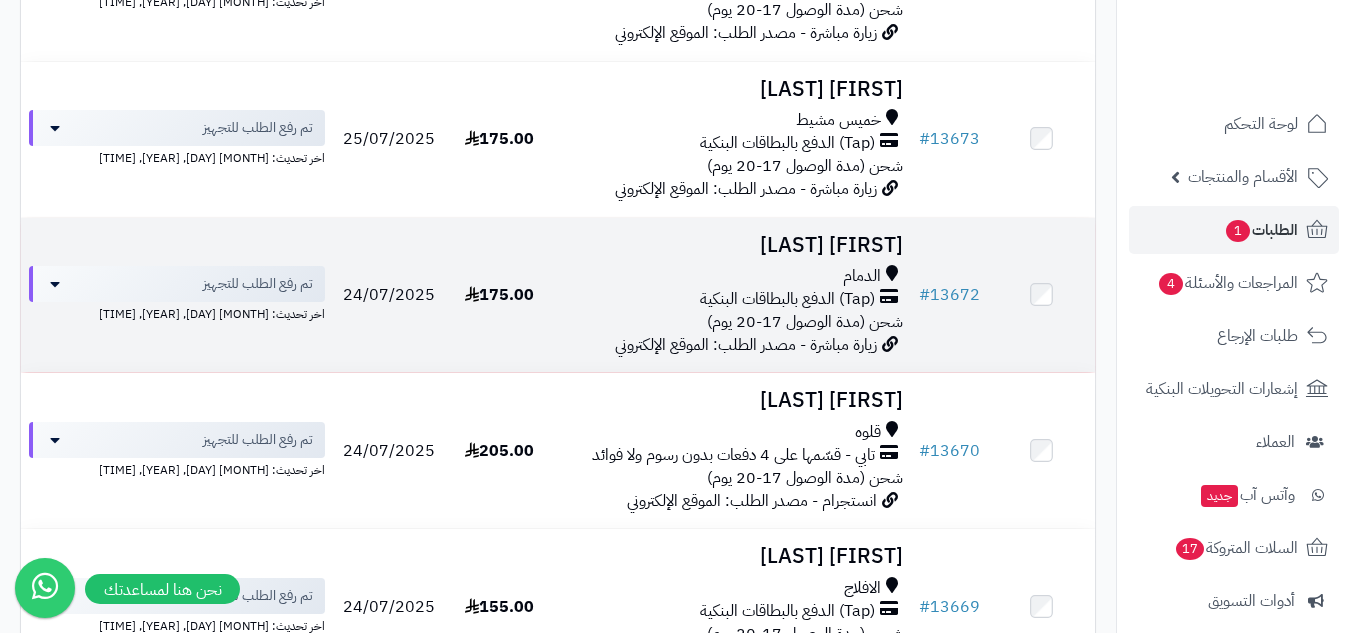 click on "(Tap) الدفع بالبطاقات البنكية" at bounding box center [787, 299] 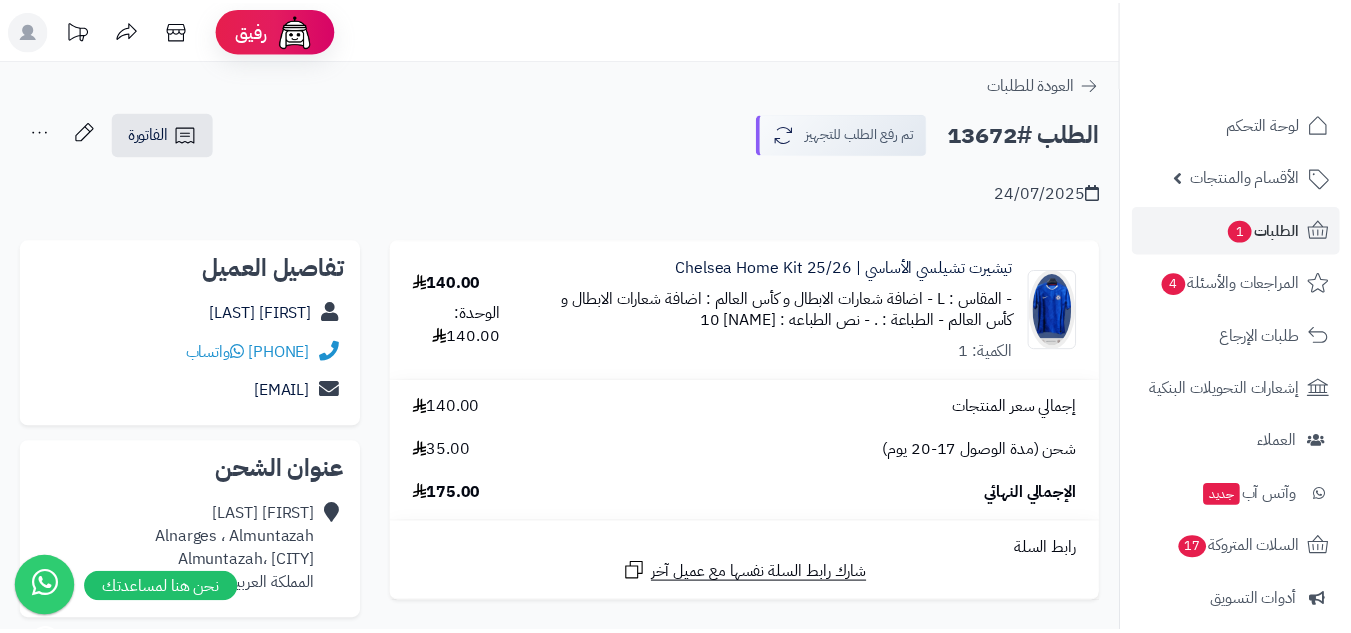 scroll, scrollTop: 0, scrollLeft: 0, axis: both 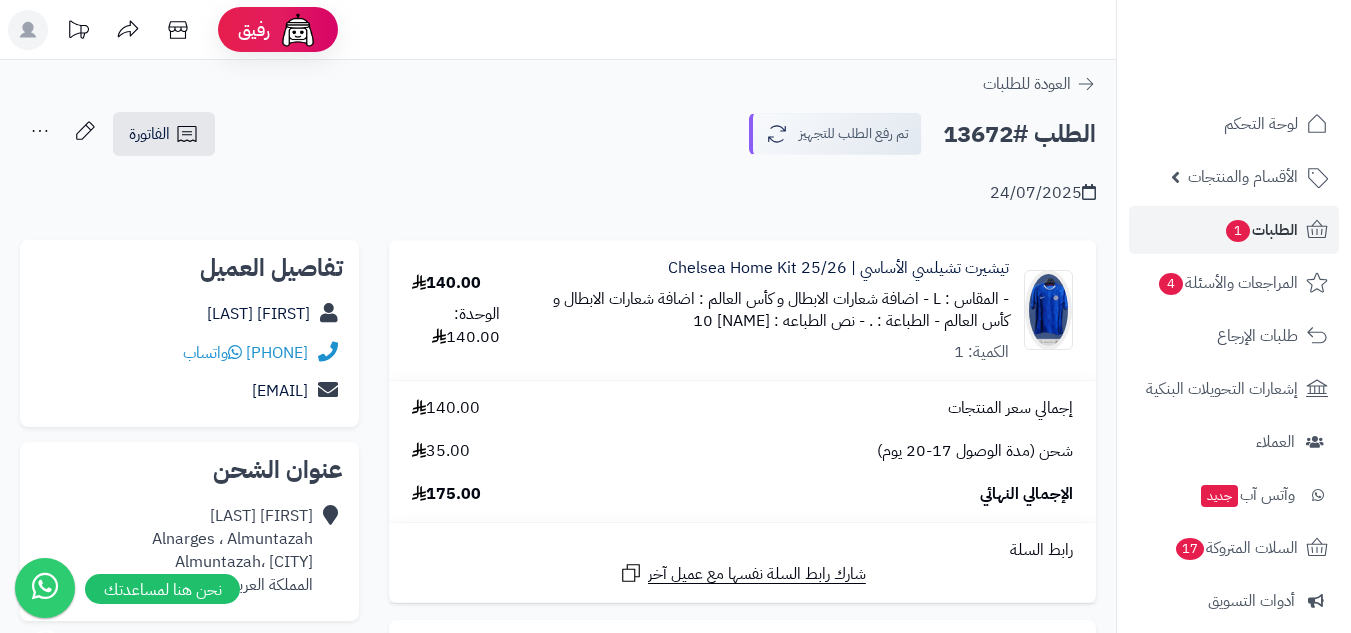 drag, startPoint x: 681, startPoint y: 319, endPoint x: 775, endPoint y: 319, distance: 94 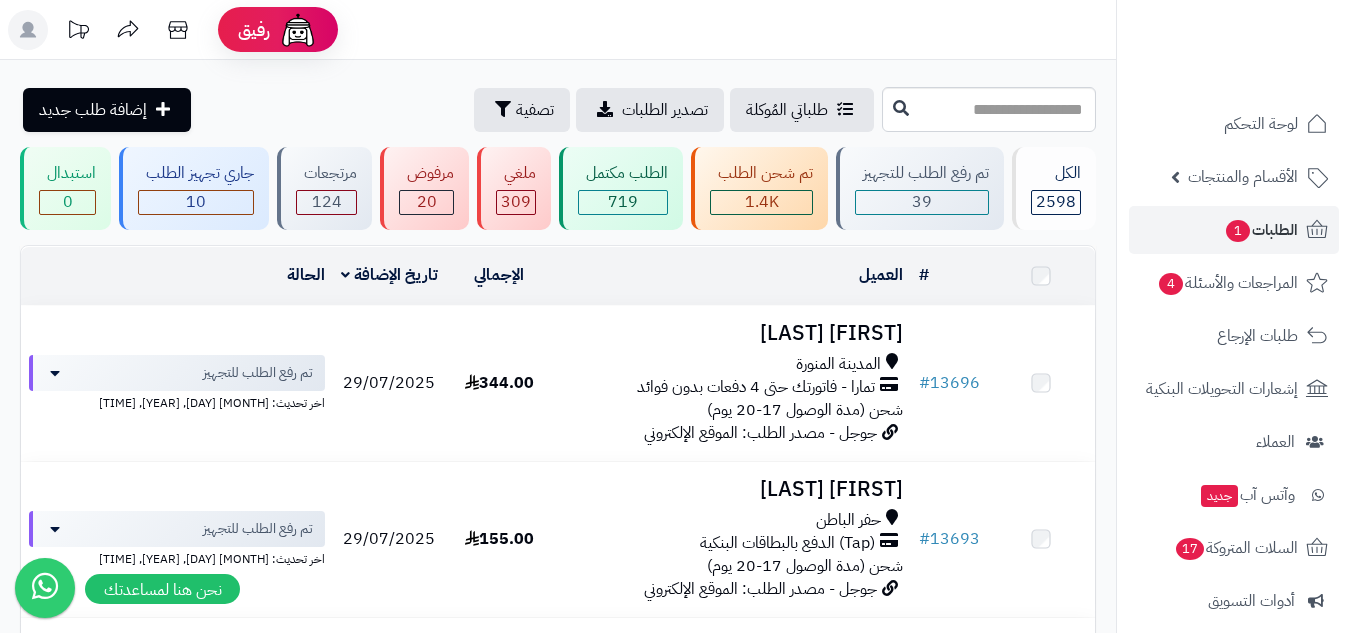 scroll, scrollTop: 1963, scrollLeft: 0, axis: vertical 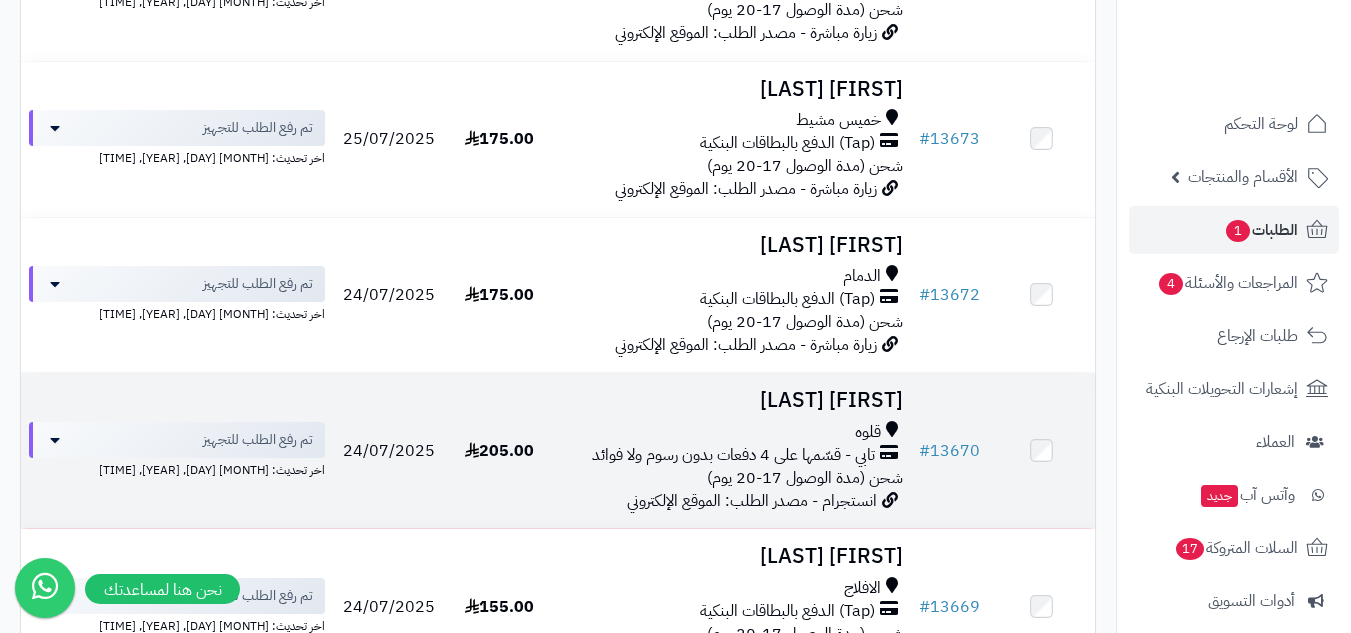 click on "[FIRST] [LAST]
[CITY]
تابي - قسّمها على 4 دفعات بدون رسوم ولا فوائد
شحن (مدة الوصول 17-20 يوم)
انستجرام       -
مصدر الطلب:
الموقع الإلكتروني" at bounding box center [732, 450] 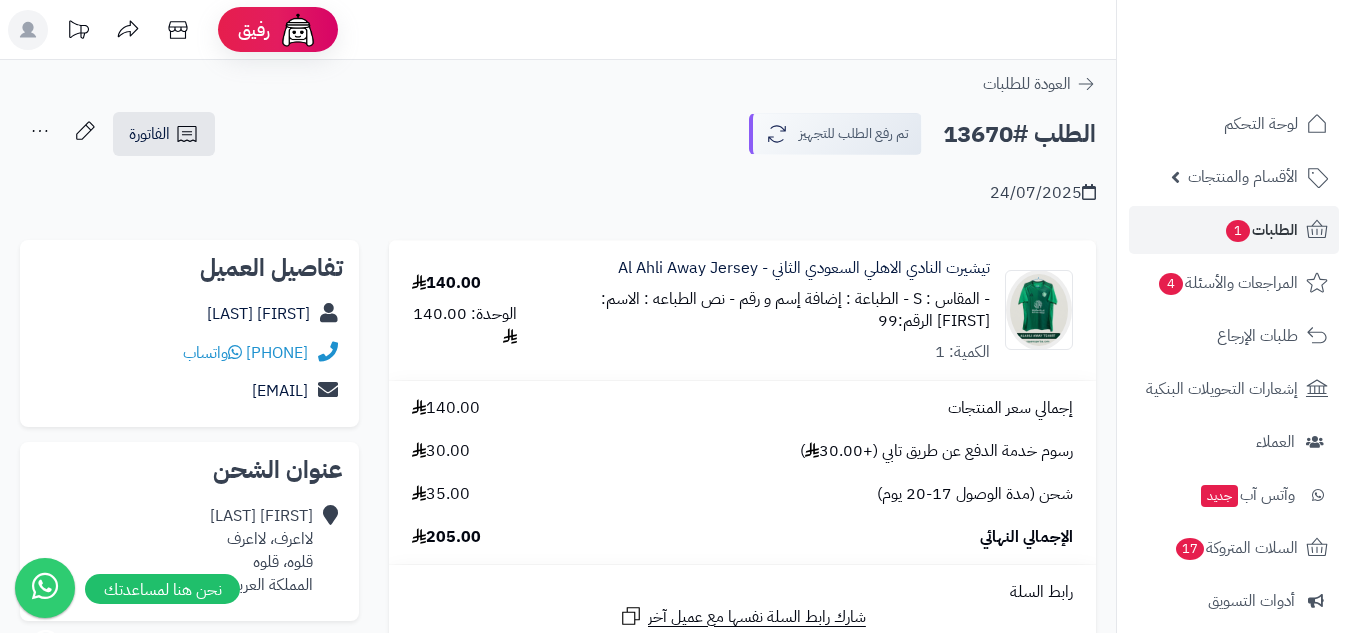 scroll, scrollTop: 0, scrollLeft: 0, axis: both 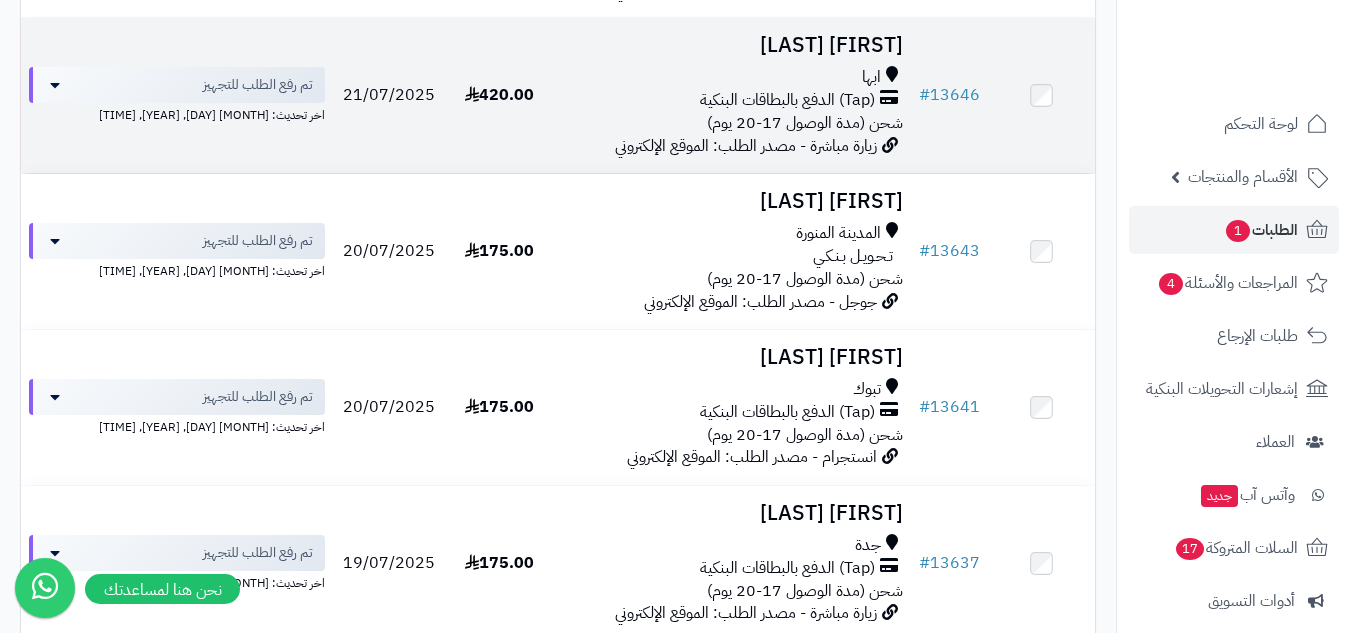 click on "ابها" at bounding box center [732, 77] 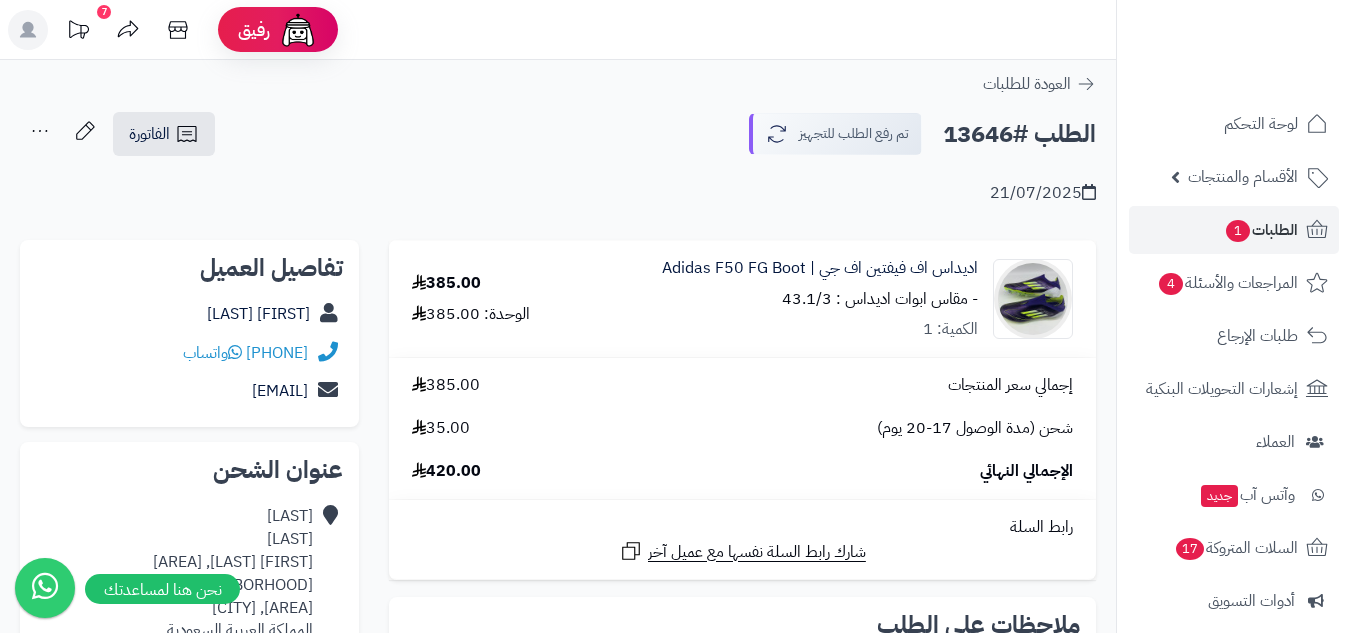 scroll, scrollTop: 0, scrollLeft: 0, axis: both 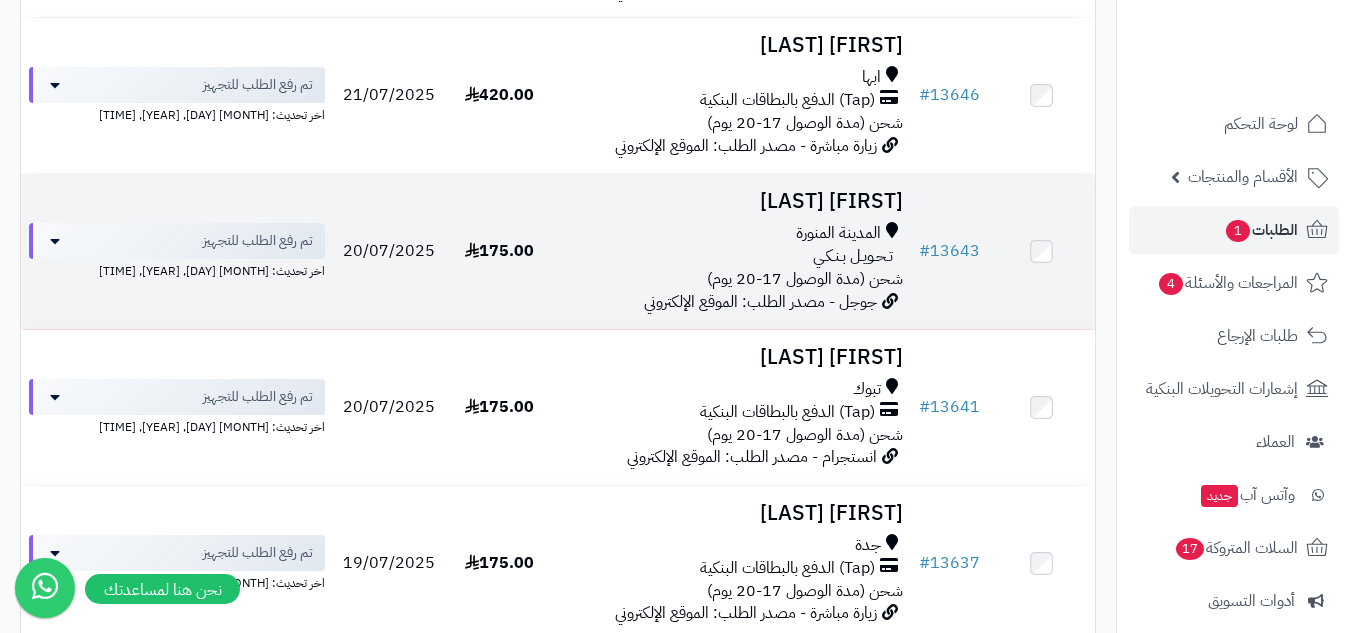 click on "يوسف  الرحيلي" at bounding box center (732, 201) 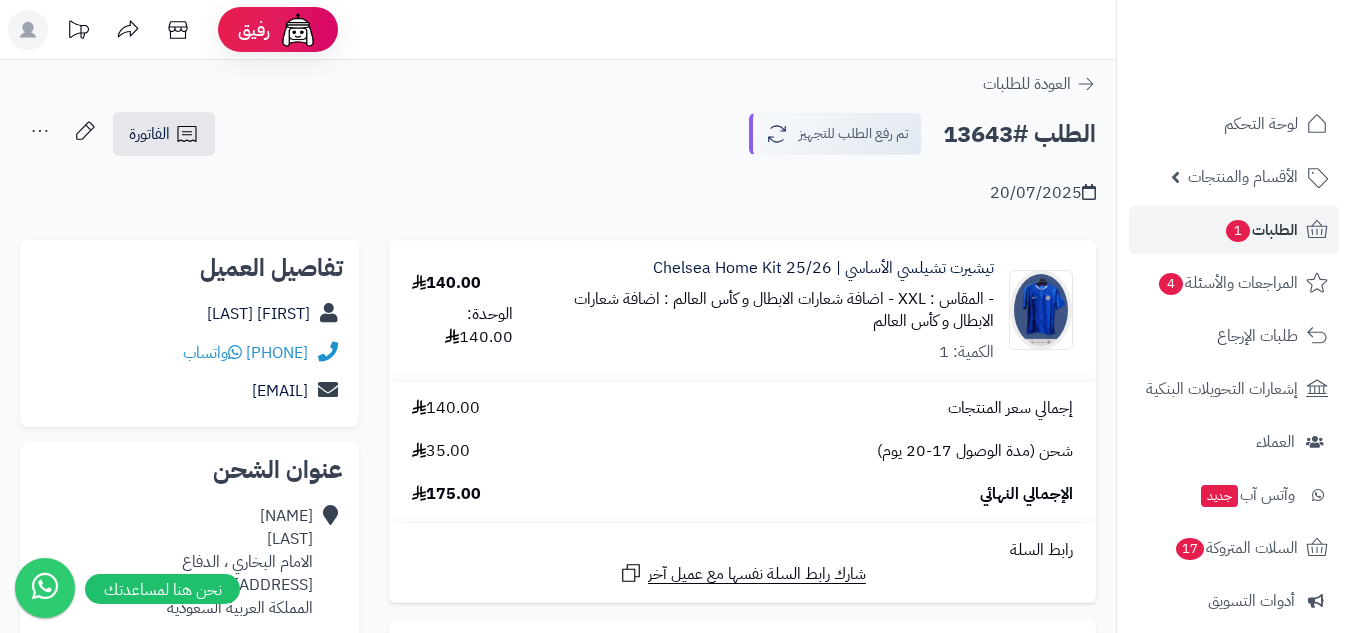 scroll, scrollTop: 0, scrollLeft: 0, axis: both 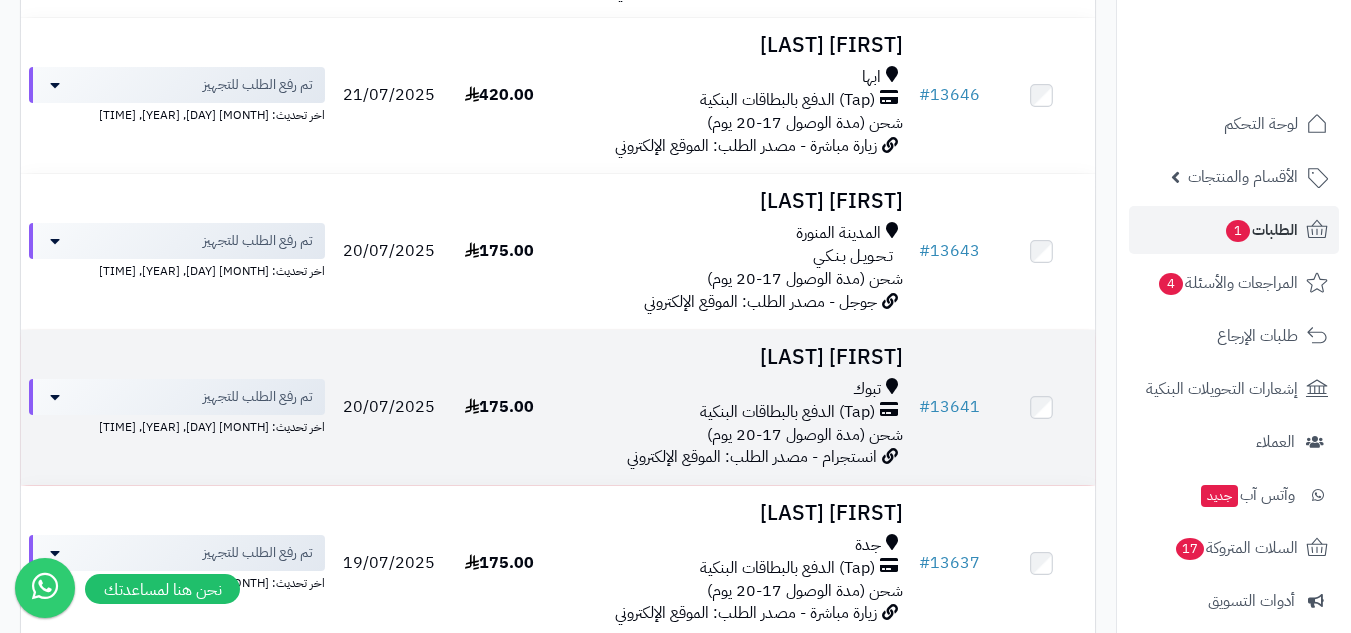 click on "(Tap) الدفع بالبطاقات البنكية" at bounding box center [732, 412] 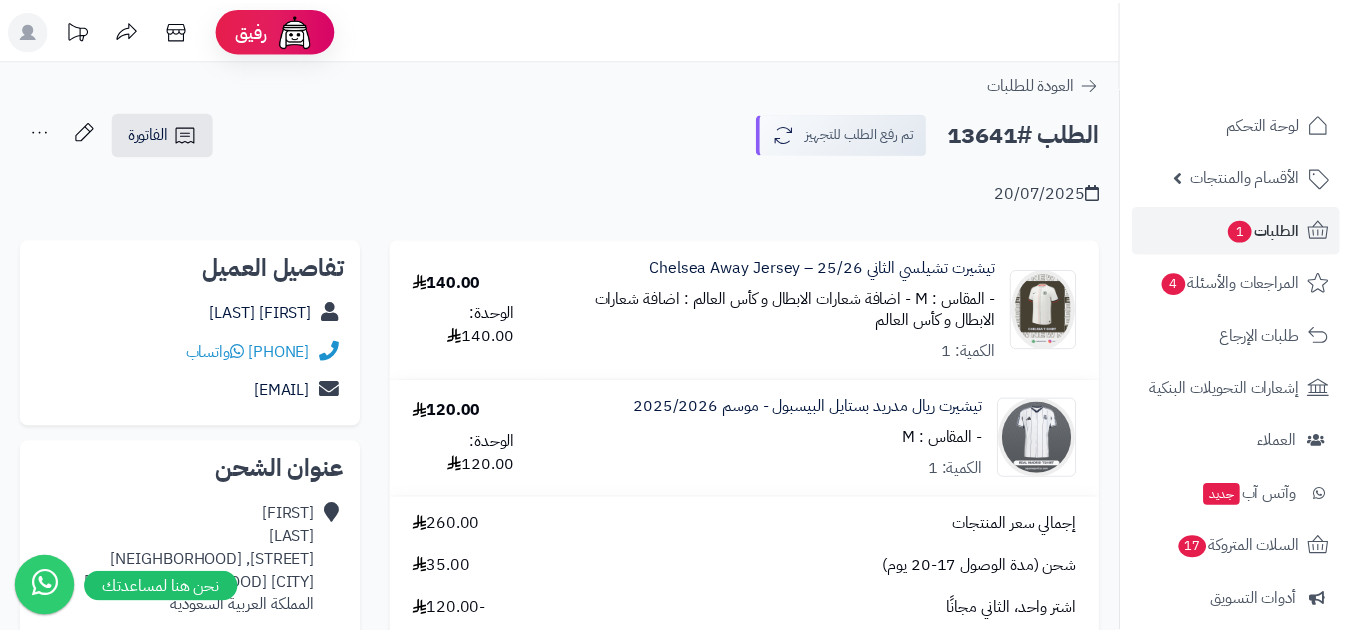 scroll, scrollTop: 0, scrollLeft: 0, axis: both 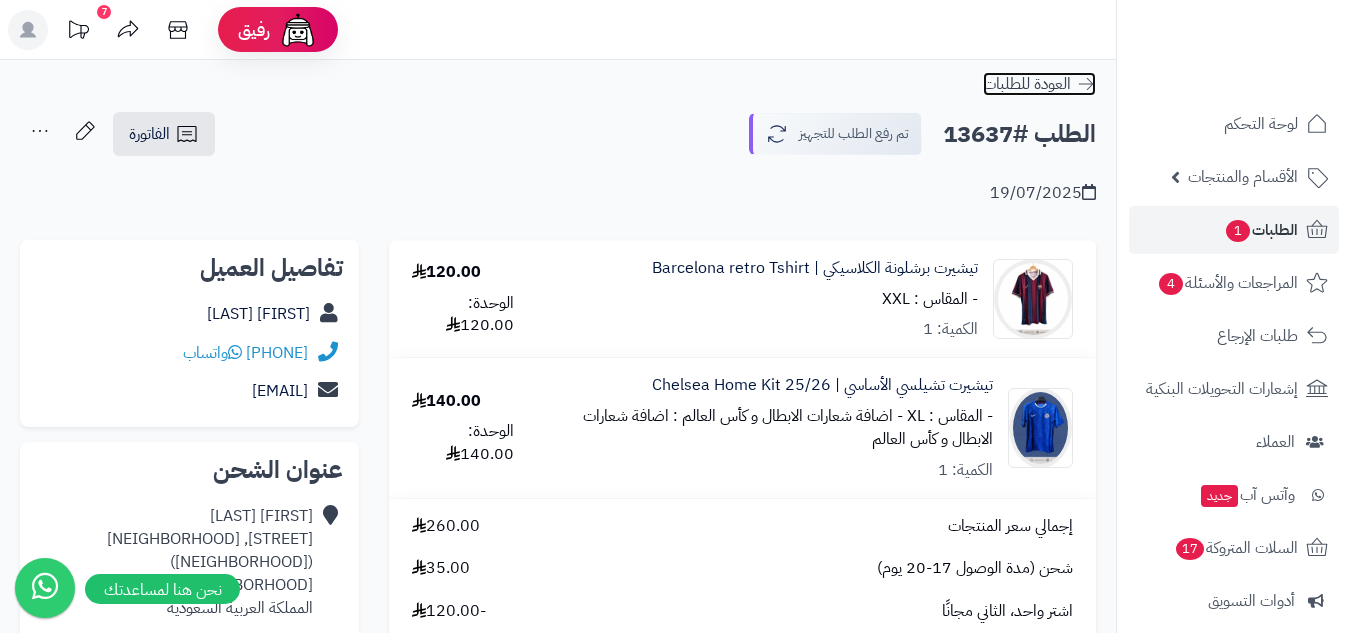 click 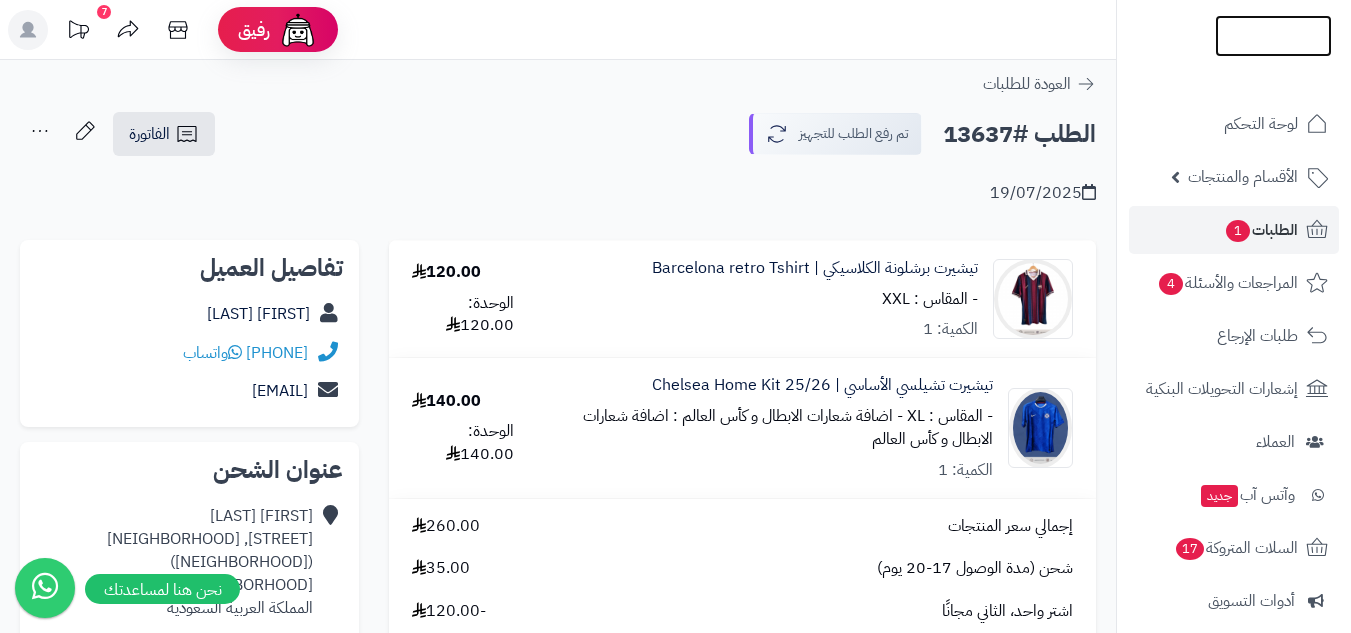 click at bounding box center (1273, 72) 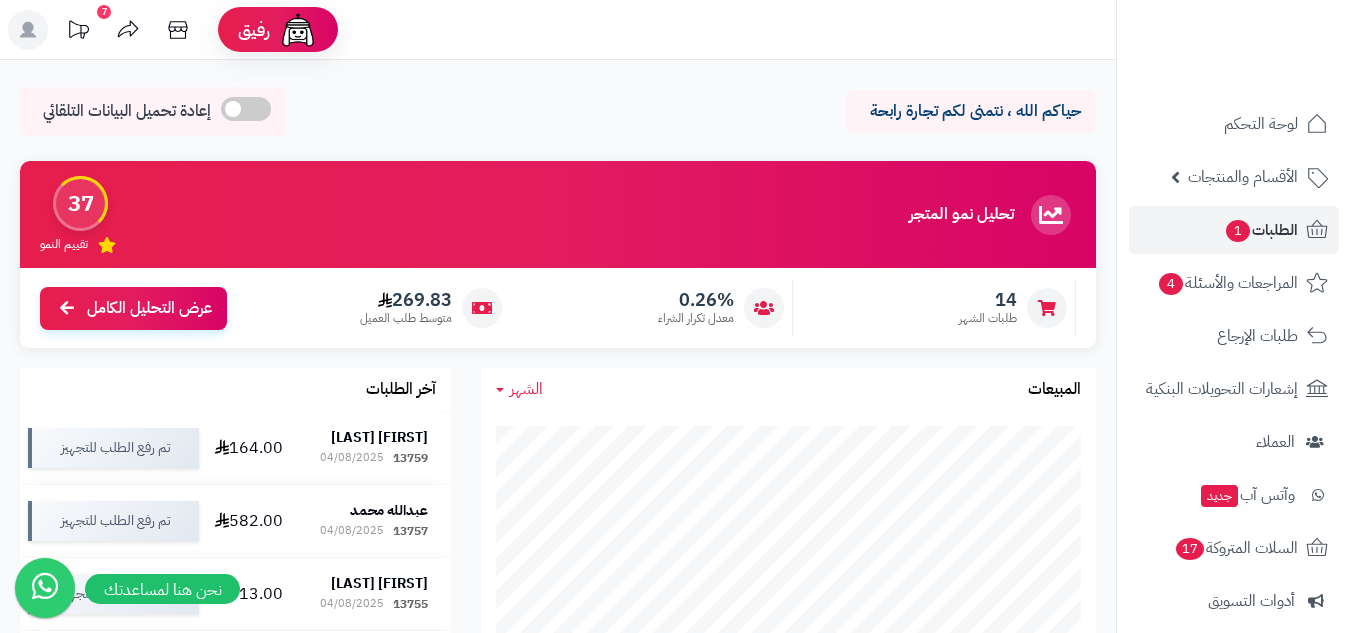 scroll, scrollTop: 0, scrollLeft: 0, axis: both 